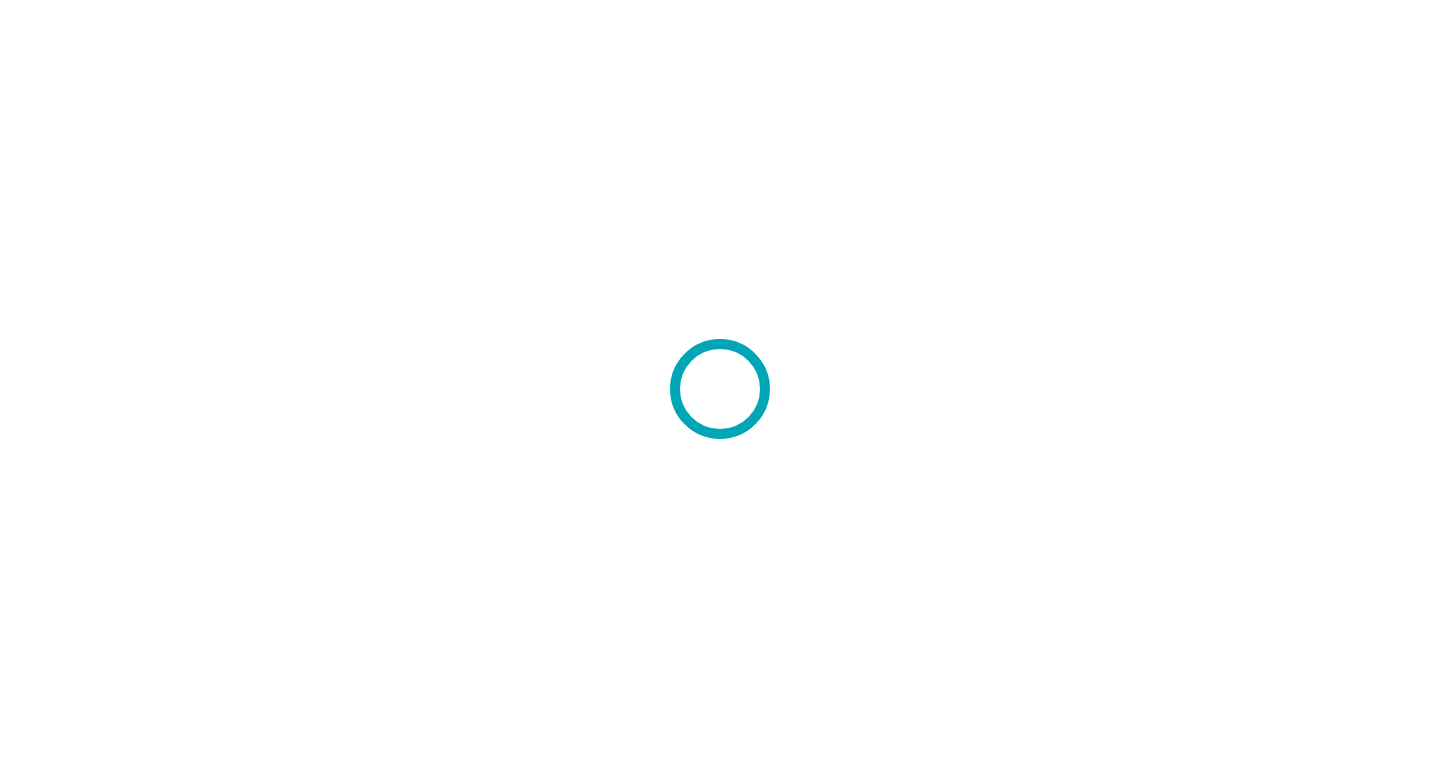 scroll, scrollTop: 0, scrollLeft: 0, axis: both 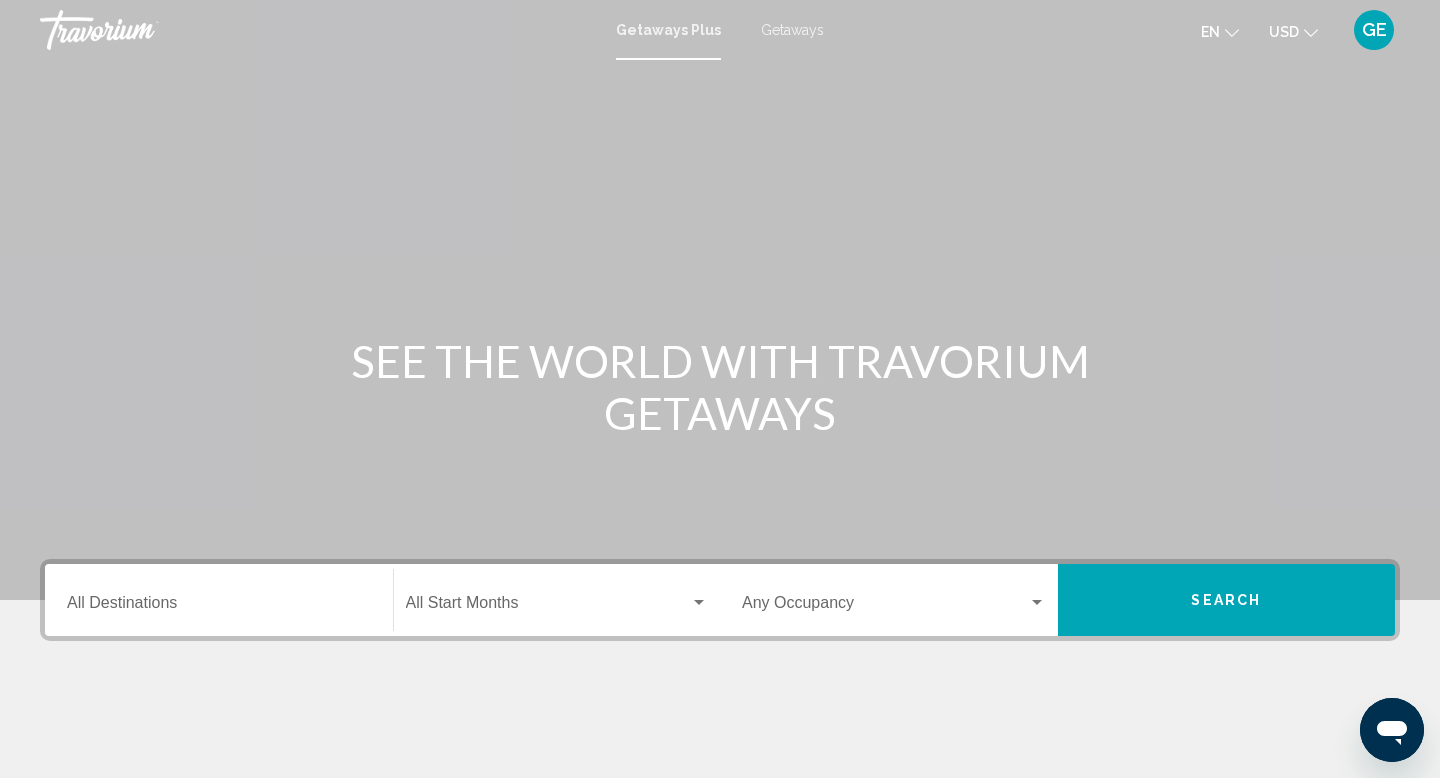 click on "Destination All Destinations" at bounding box center (219, 600) 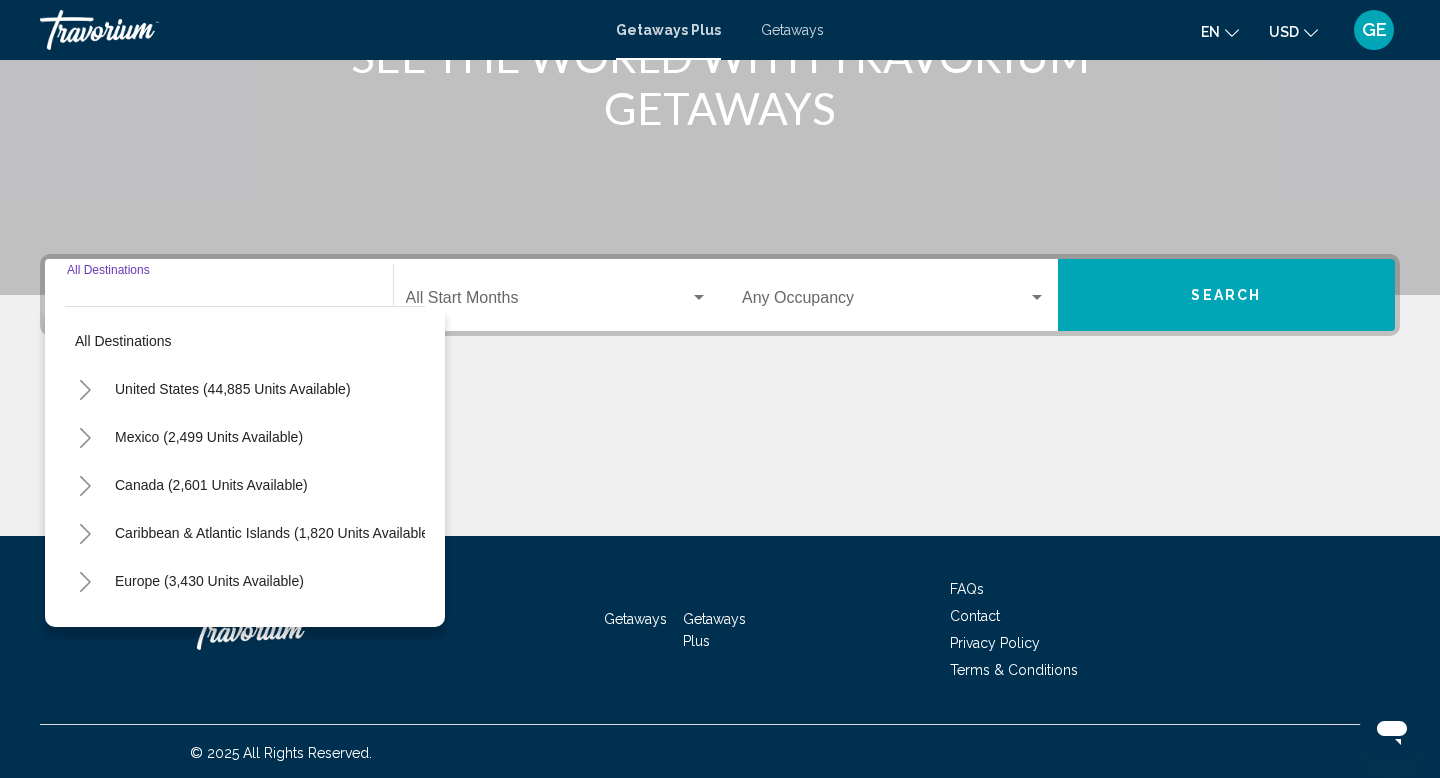 scroll, scrollTop: 308, scrollLeft: 0, axis: vertical 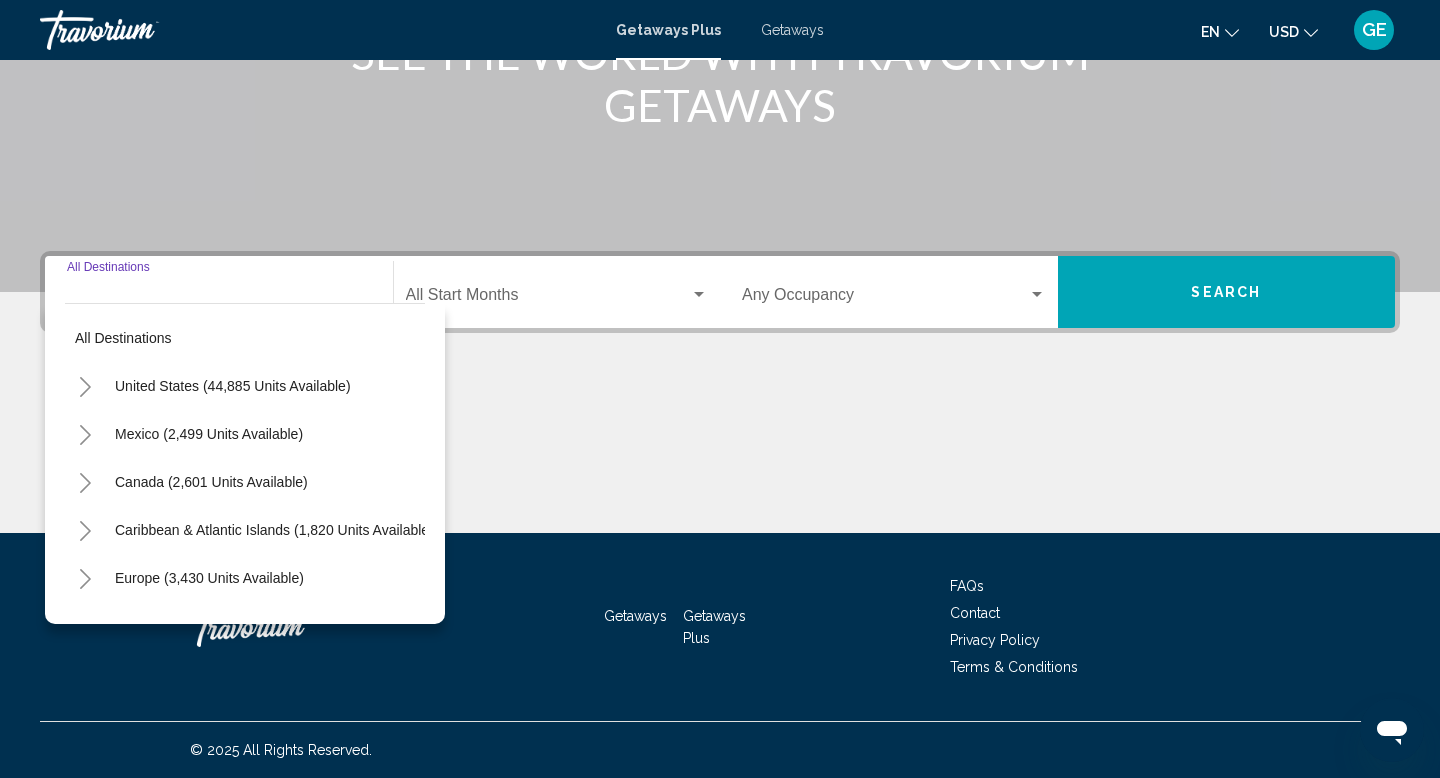 click at bounding box center [720, 458] 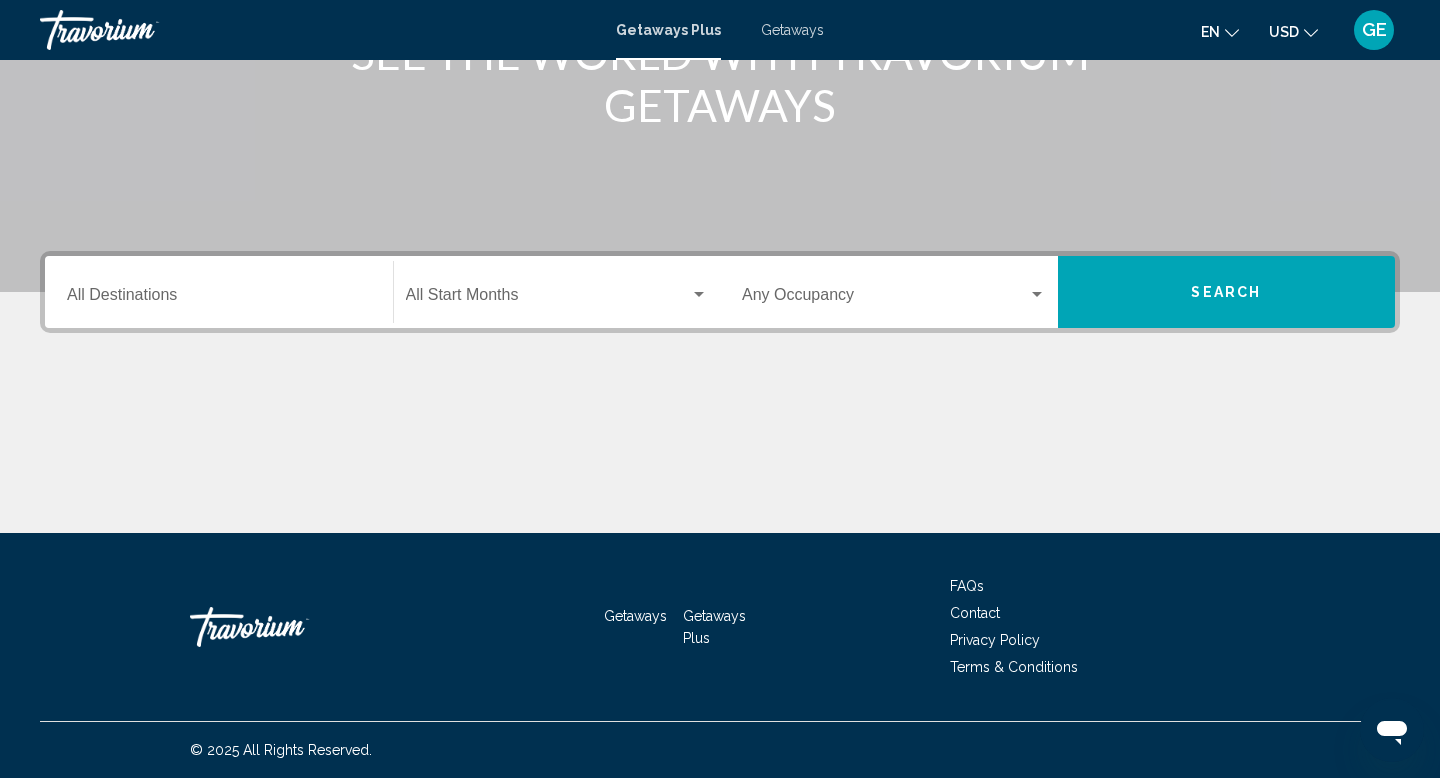 click on "GetawaysPlus  Getaways en
English Español Français Italiano Português русский USD
USD ($) MXN (Mex$) CAD (Can$) GBP (£) EUR (€) AUD (A$) NZD (NZ$) CNY (CN¥) GE Login" at bounding box center [720, 30] 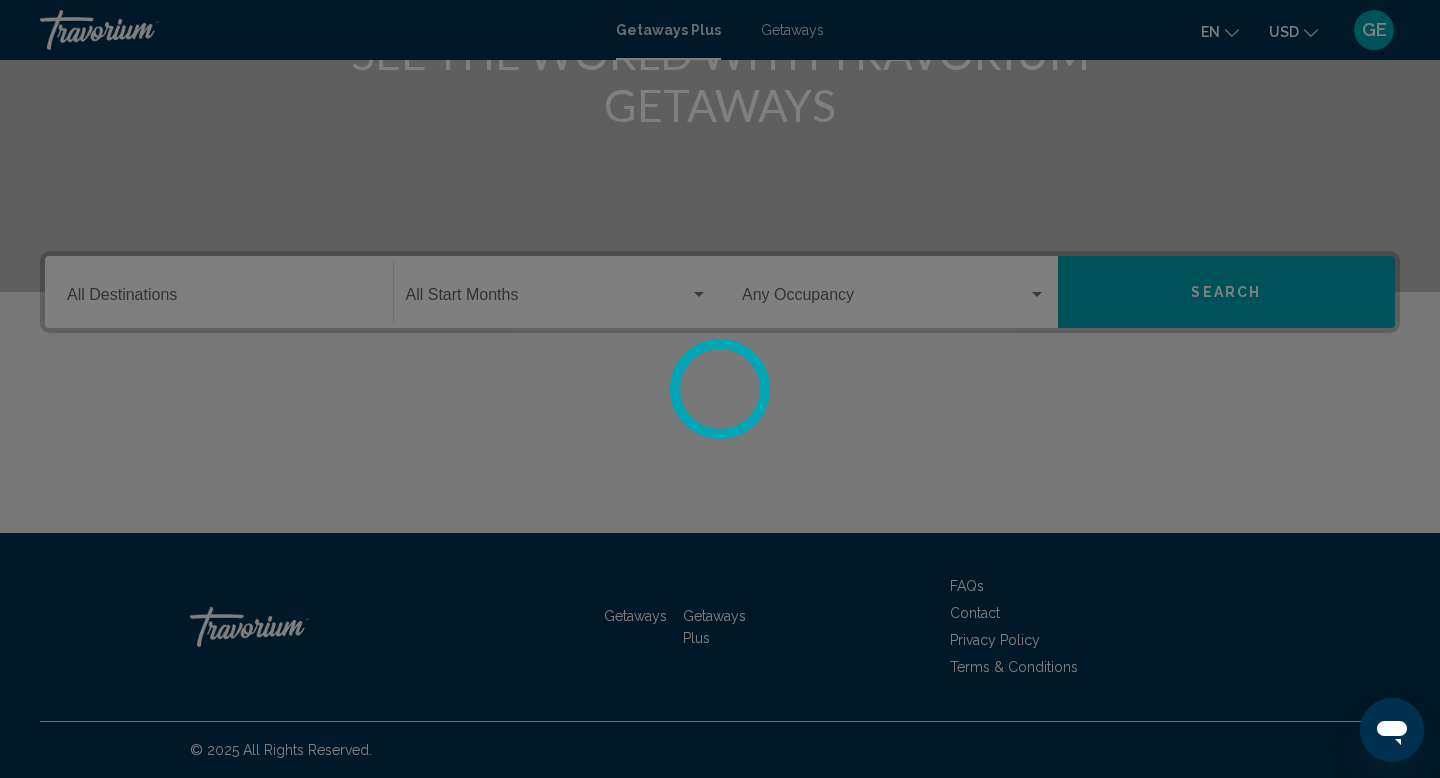 scroll, scrollTop: 0, scrollLeft: 0, axis: both 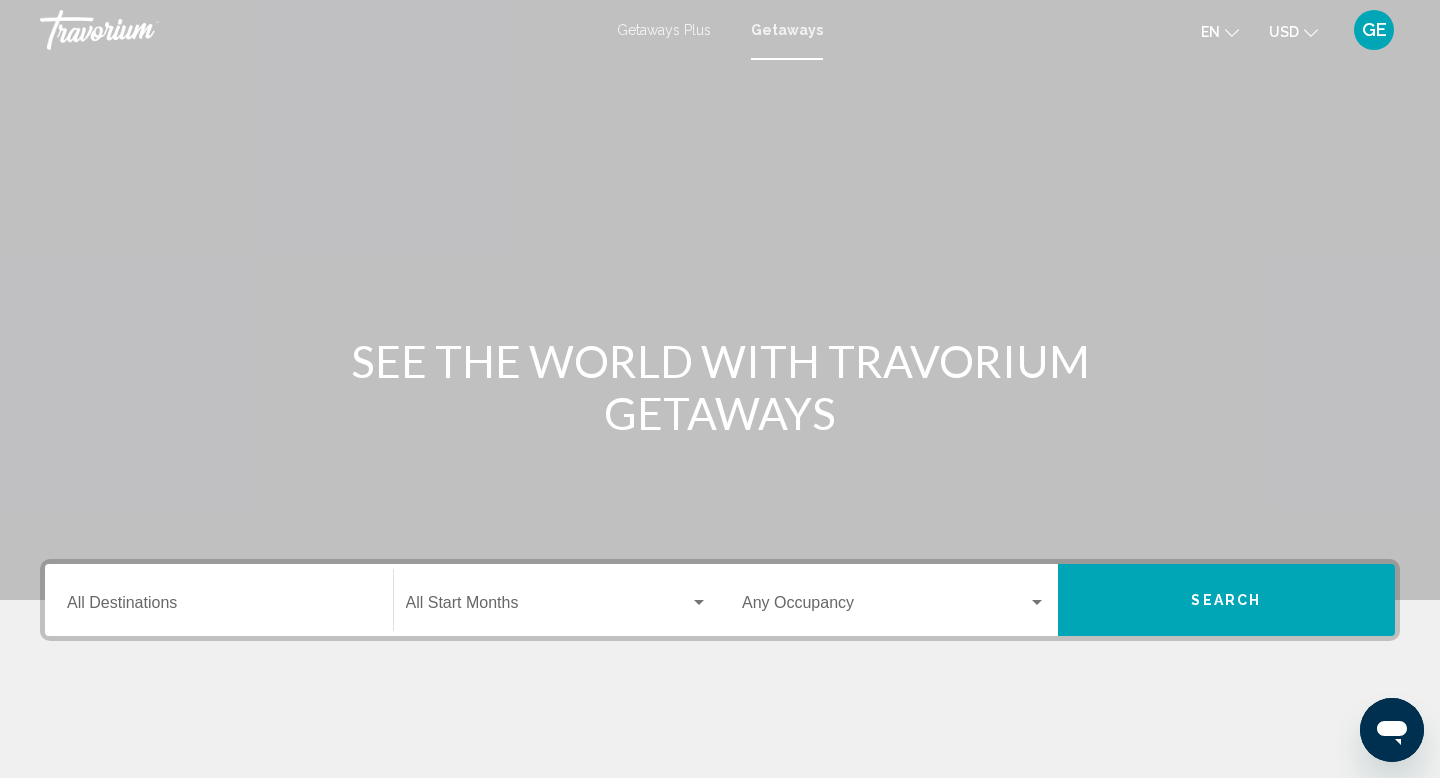 click on "USD
USD ($) MXN (Mex$) CAD (Can$) GBP (£) EUR (€) AUD (A$) NZD (NZ$) CNY (CN¥)" 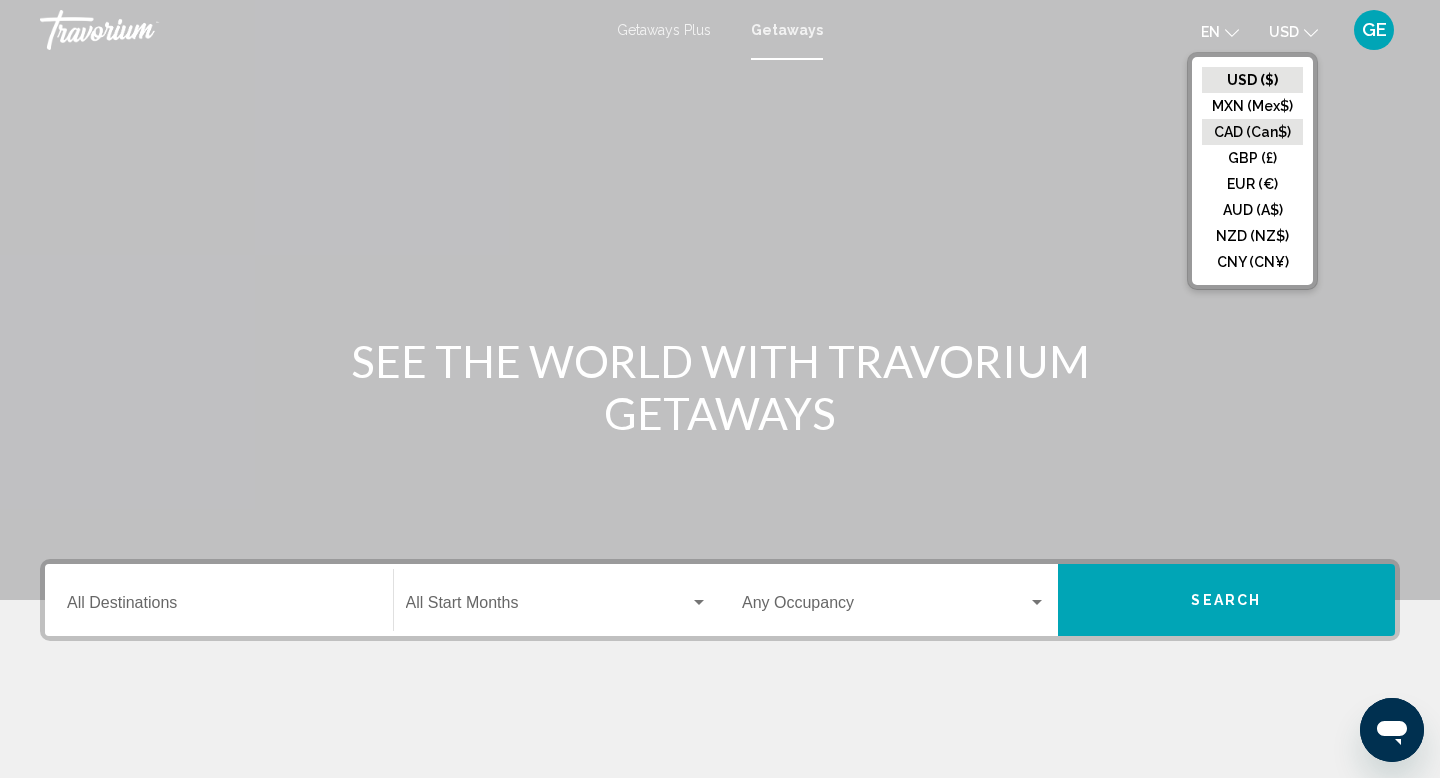 click on "CAD (Can$)" 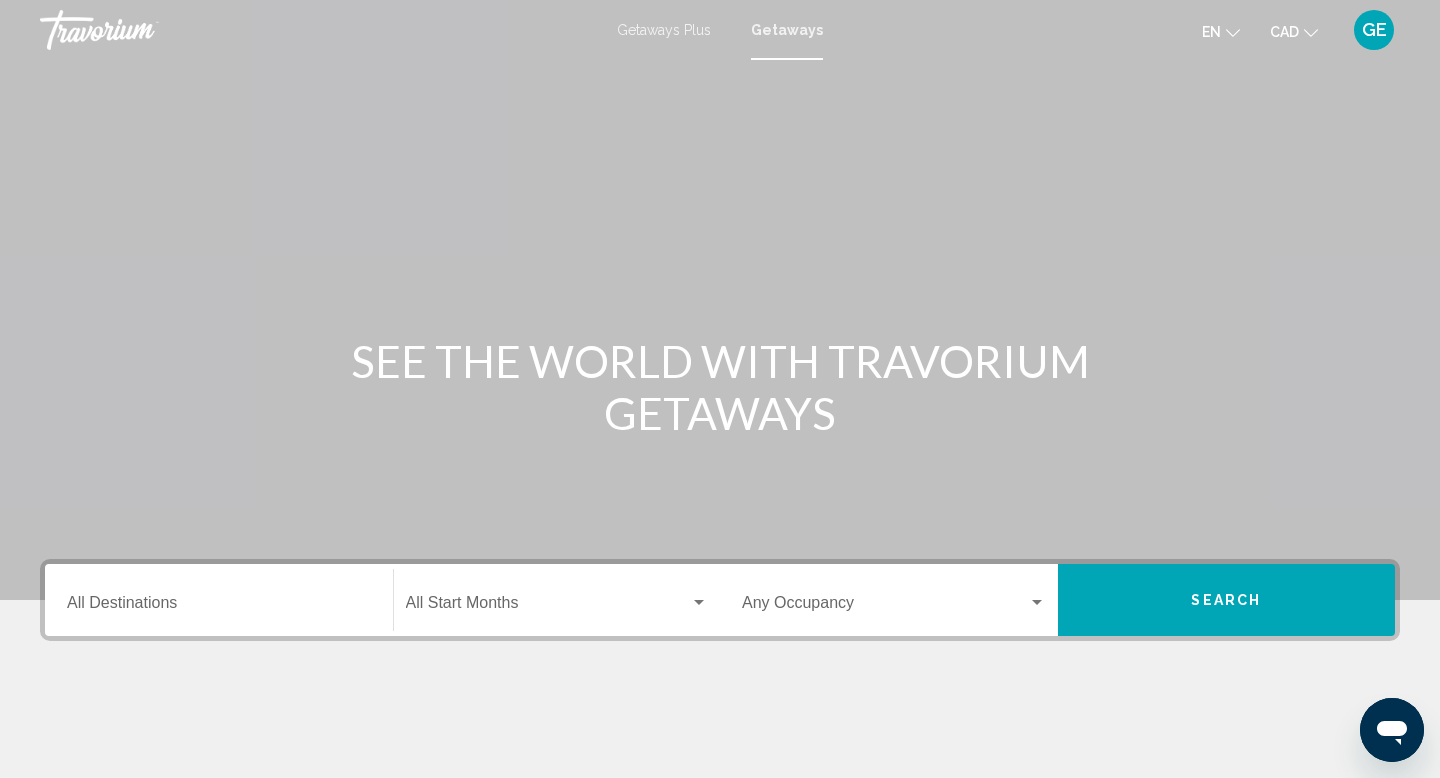 click on "Destination All Destinations" at bounding box center [219, 600] 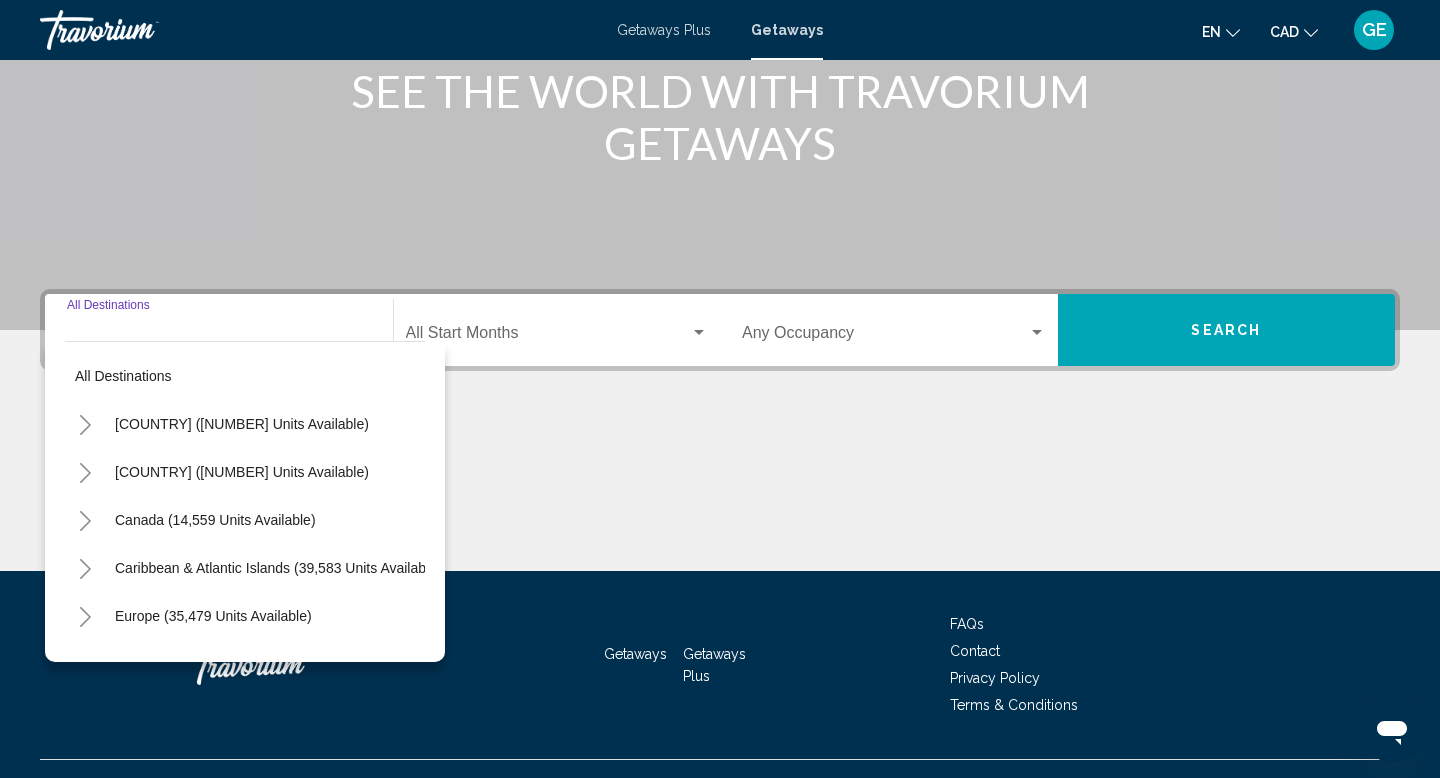 scroll, scrollTop: 308, scrollLeft: 0, axis: vertical 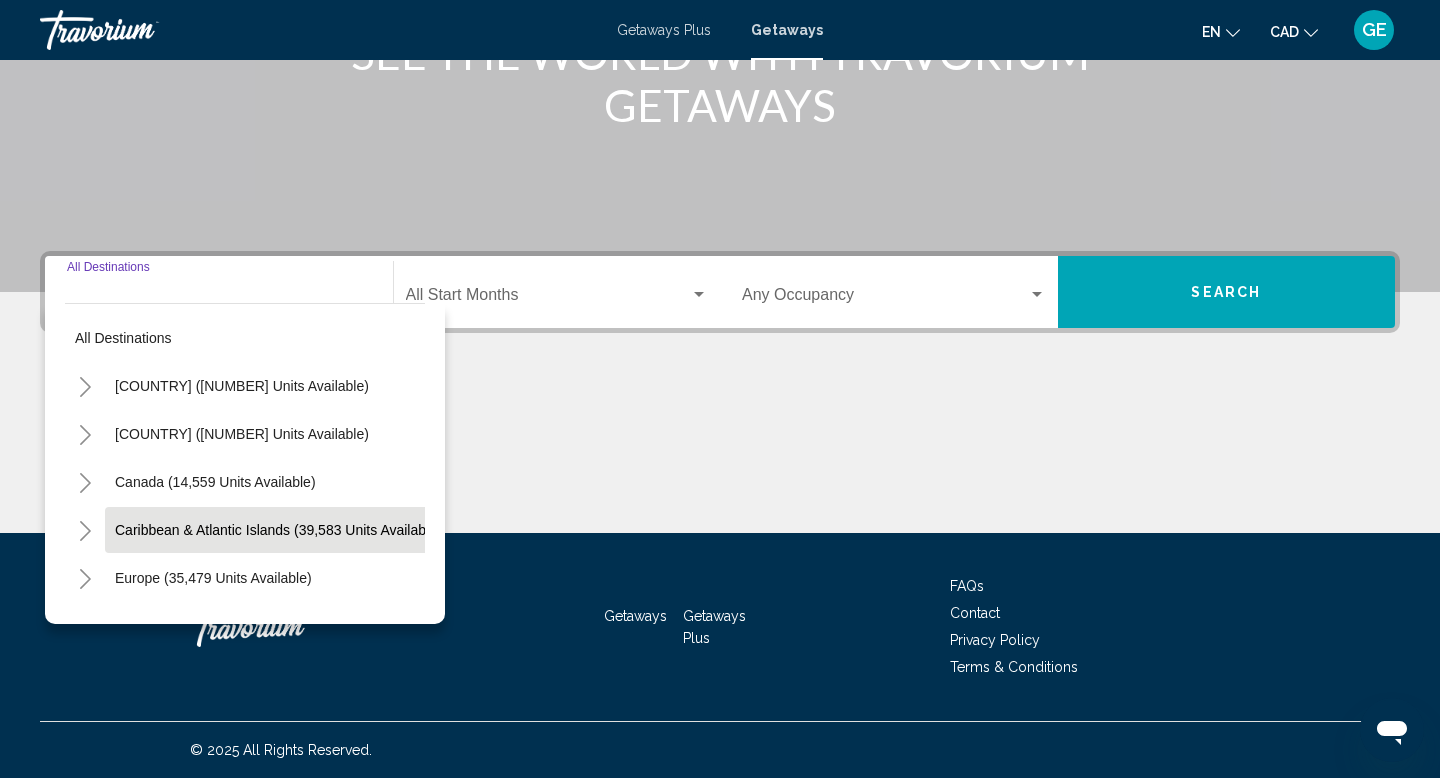 click on "Caribbean & Atlantic Islands (39,583 units available)" at bounding box center (213, 578) 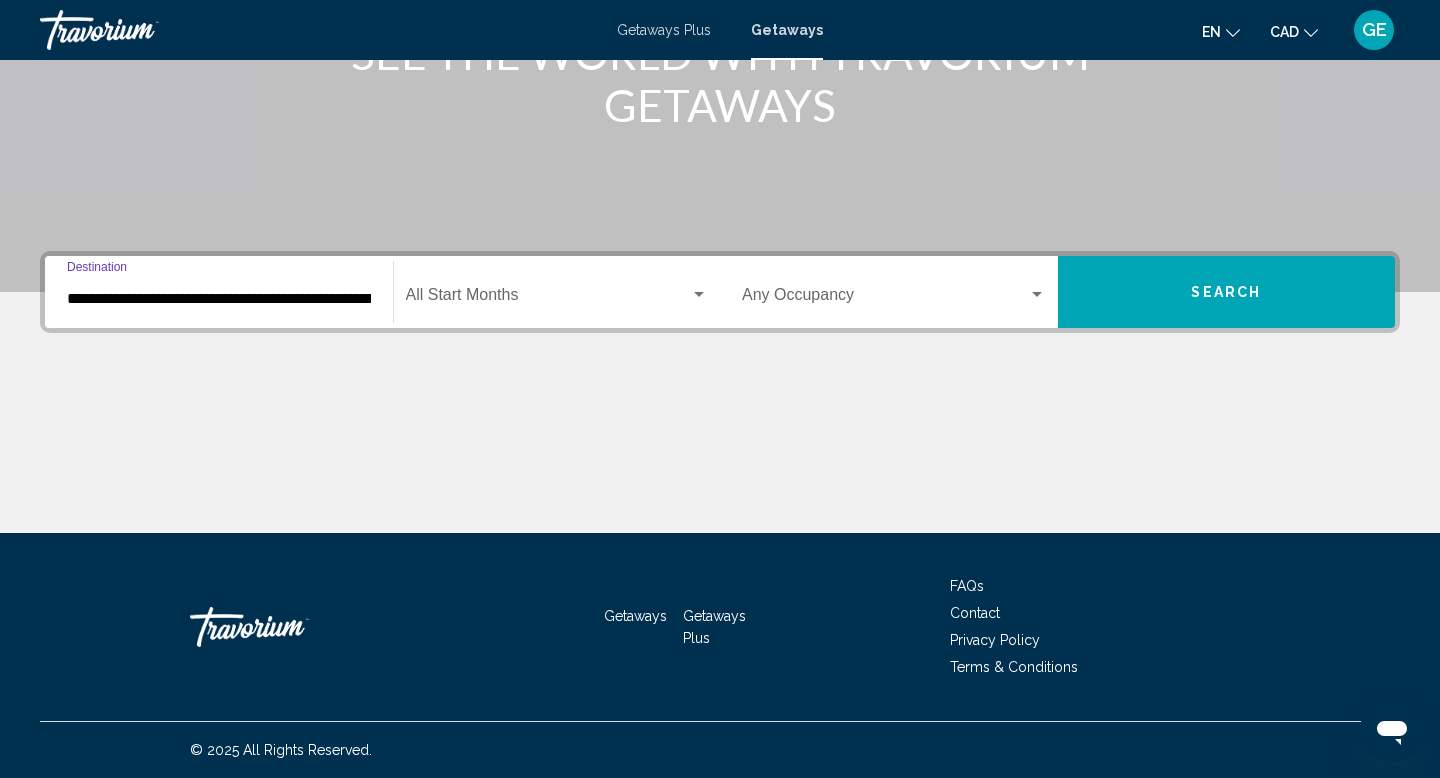 click on "Search" at bounding box center (1227, 292) 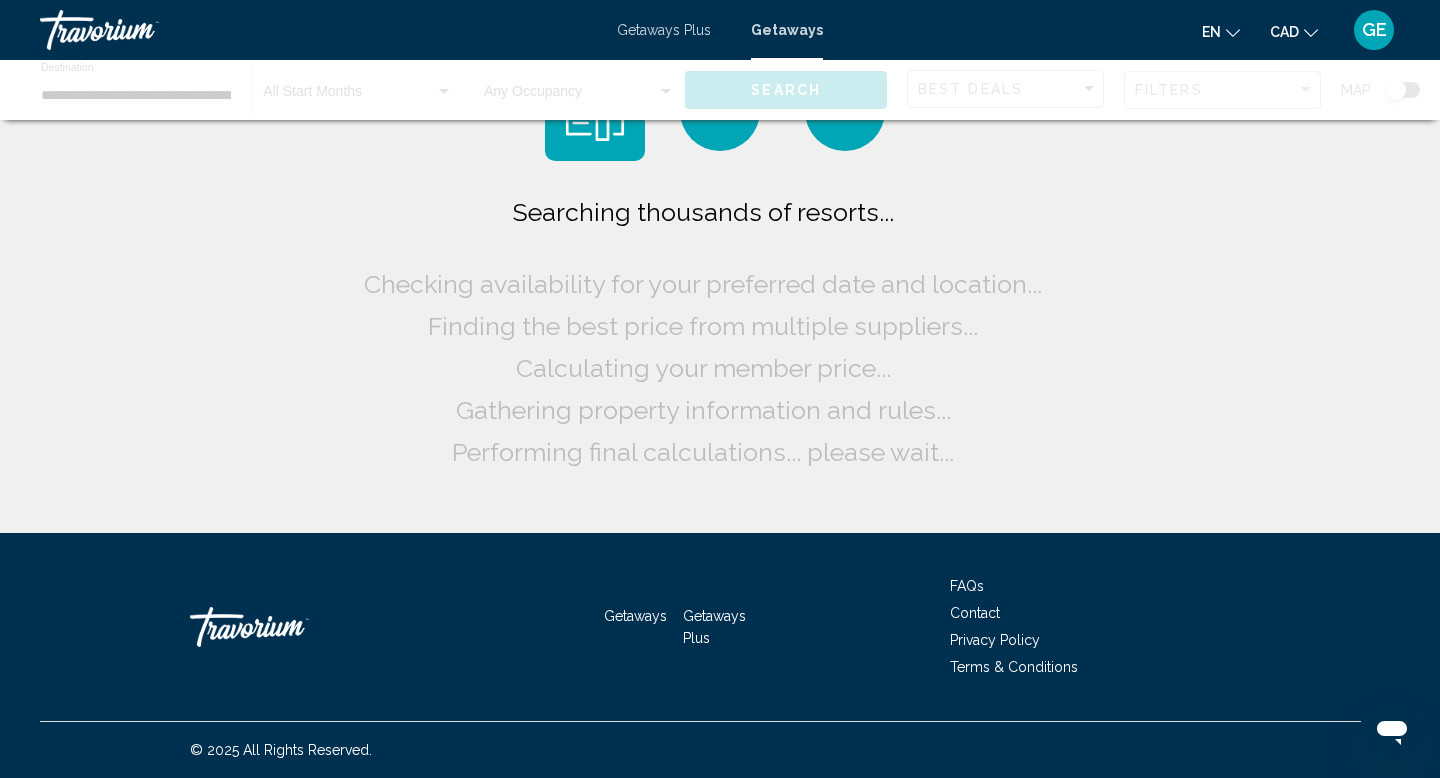scroll, scrollTop: 0, scrollLeft: 0, axis: both 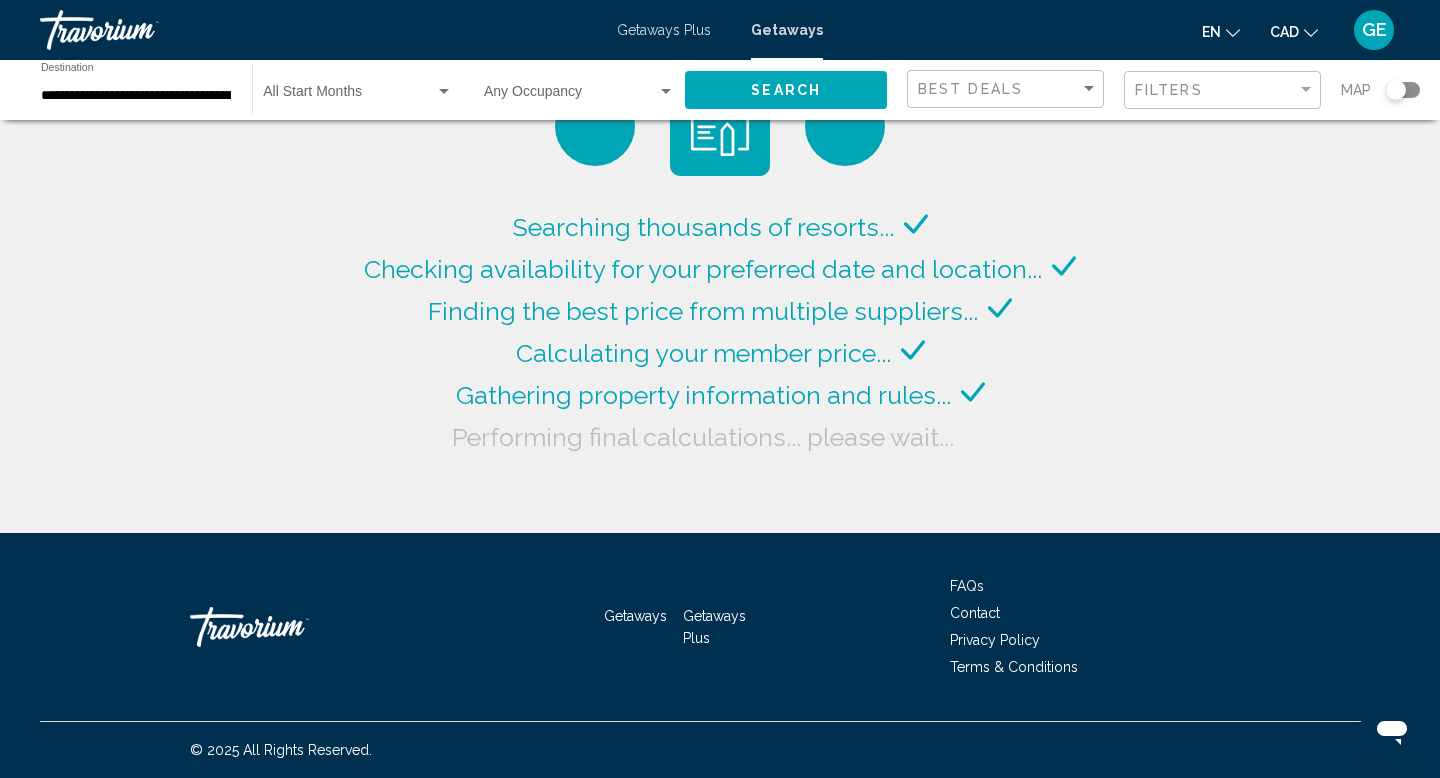 click 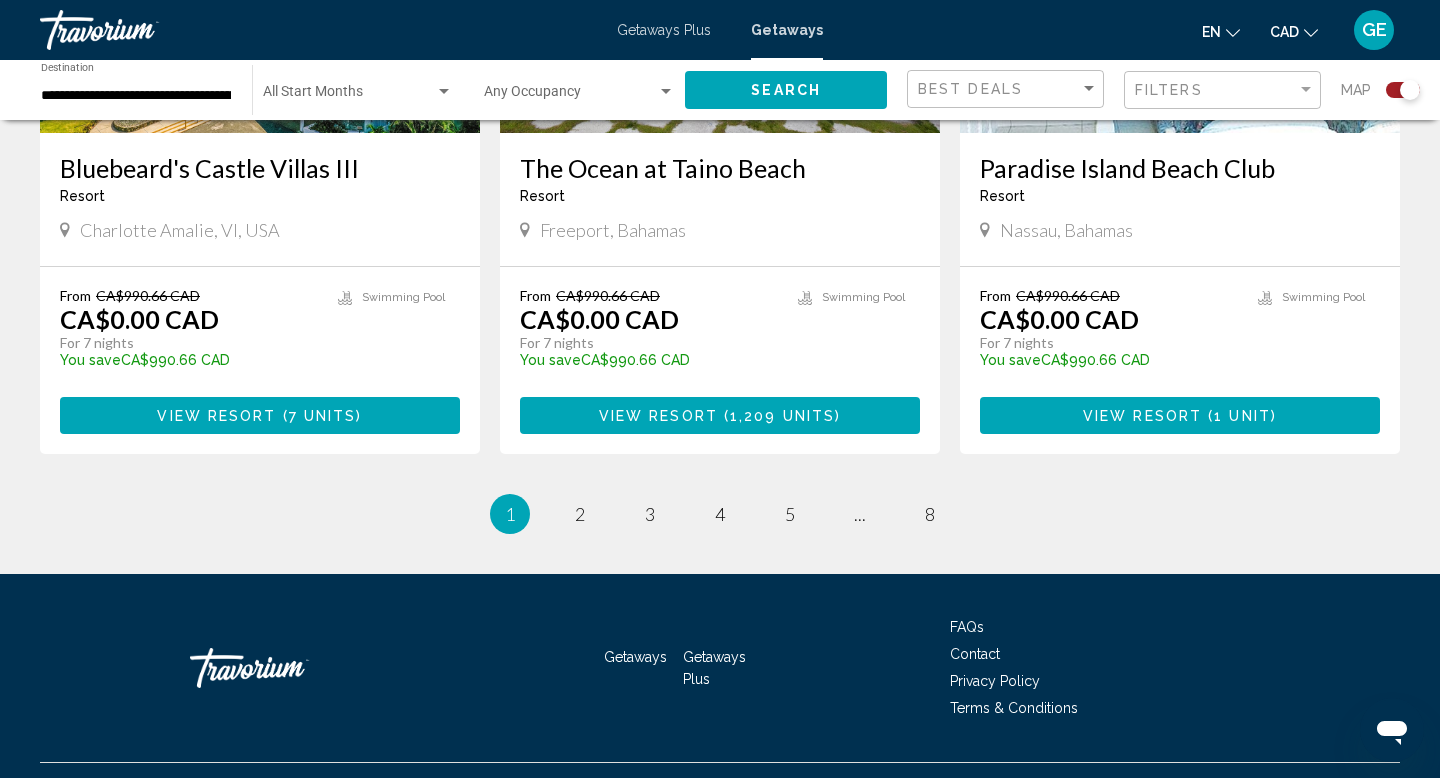 scroll, scrollTop: 3130, scrollLeft: 0, axis: vertical 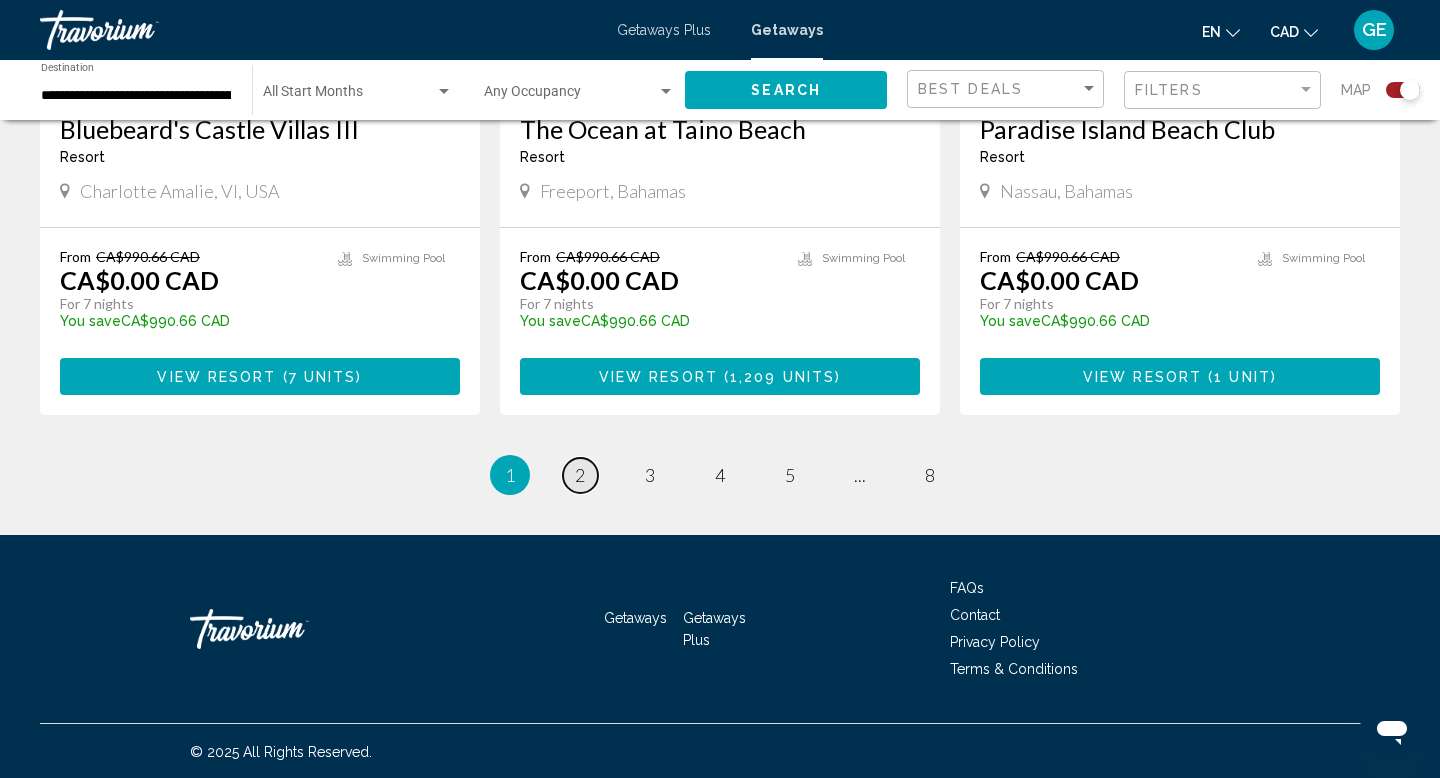 click on "2" at bounding box center [580, 475] 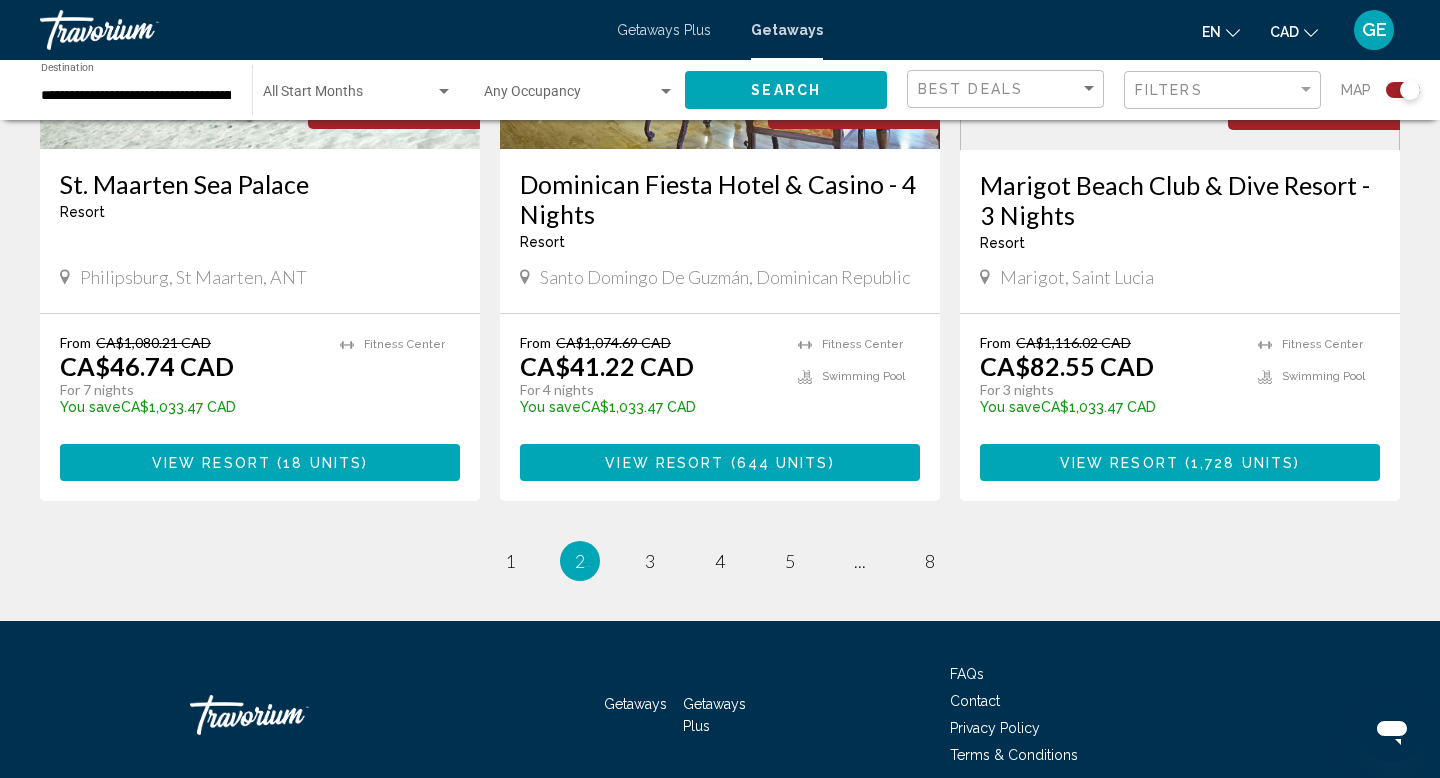 scroll, scrollTop: 3082, scrollLeft: 0, axis: vertical 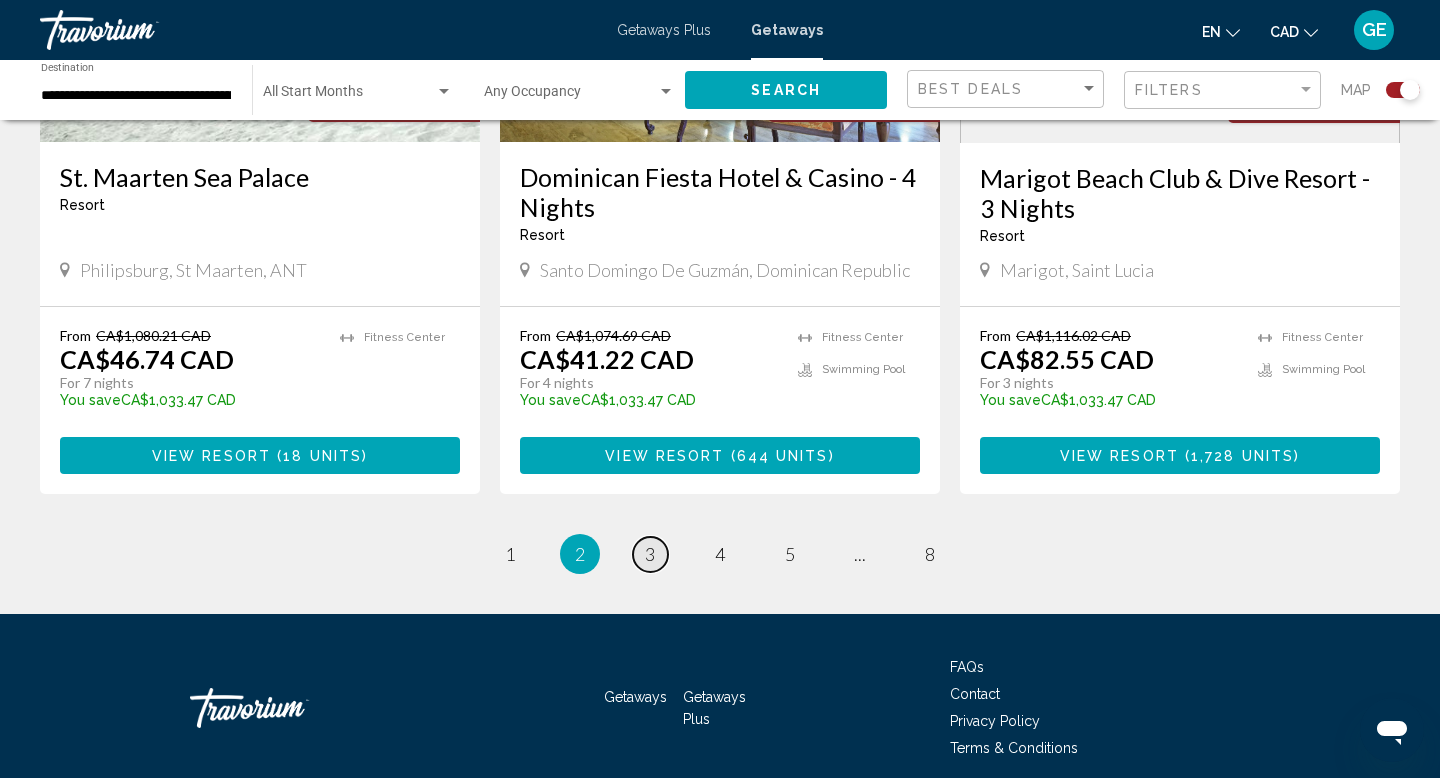 click on "page  3" at bounding box center [650, 554] 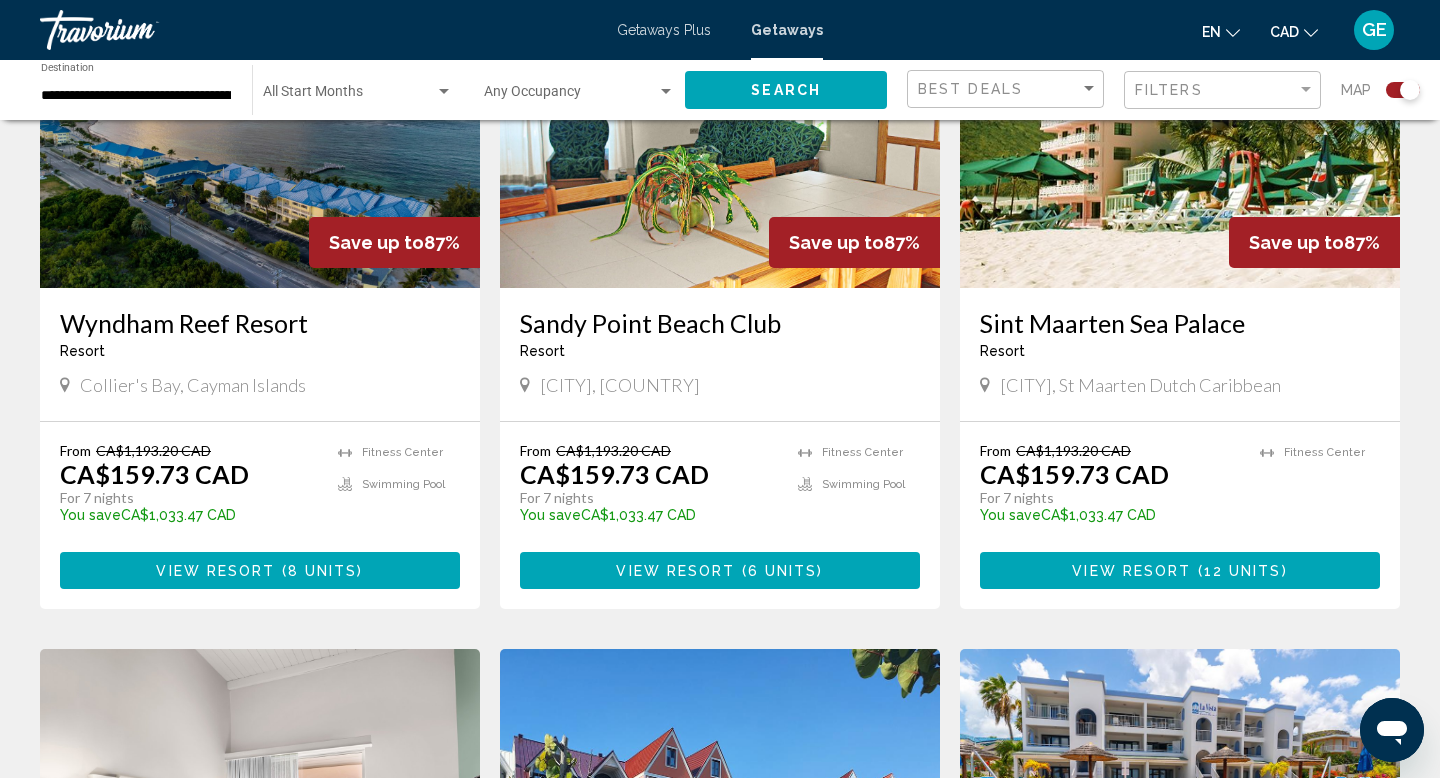 scroll, scrollTop: 866, scrollLeft: 0, axis: vertical 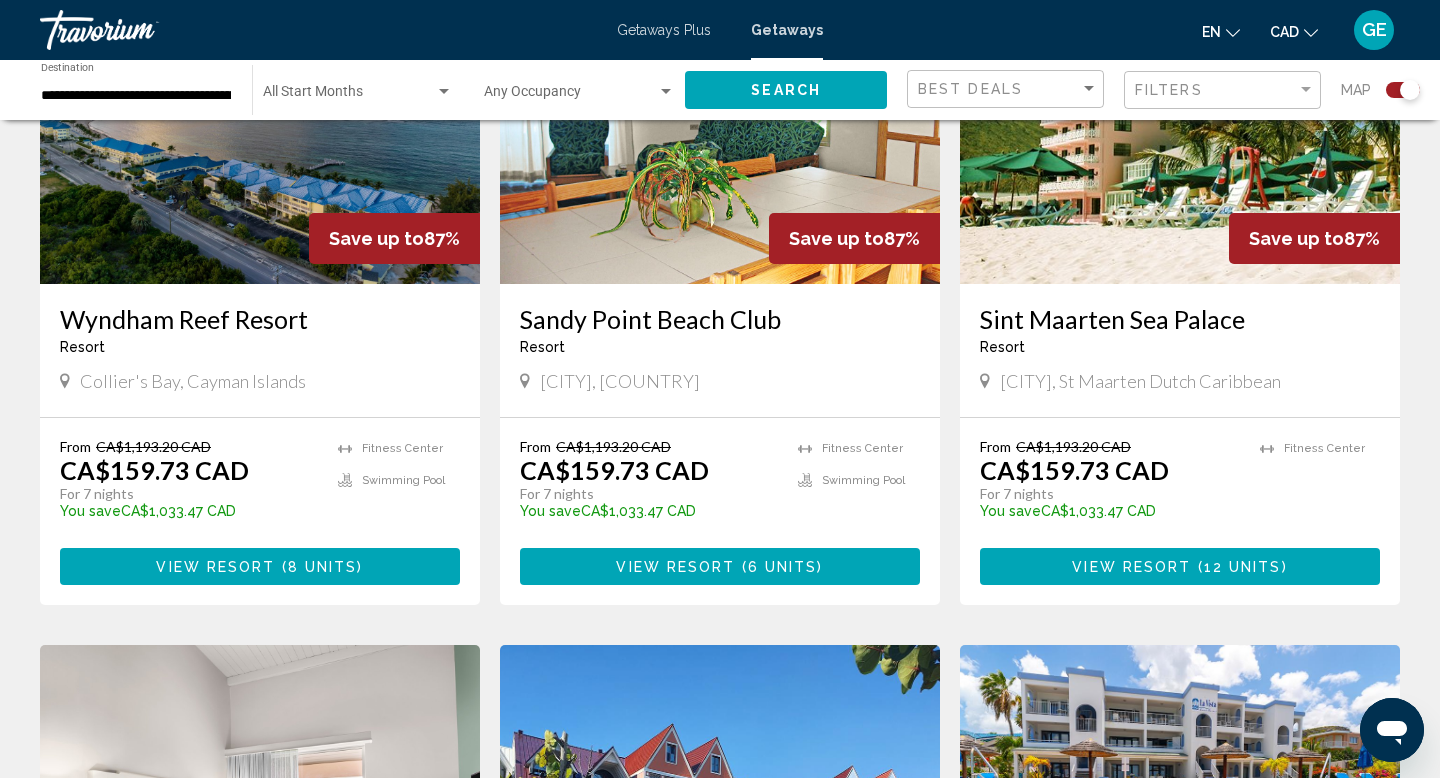 click on "View Resort" at bounding box center [215, 567] 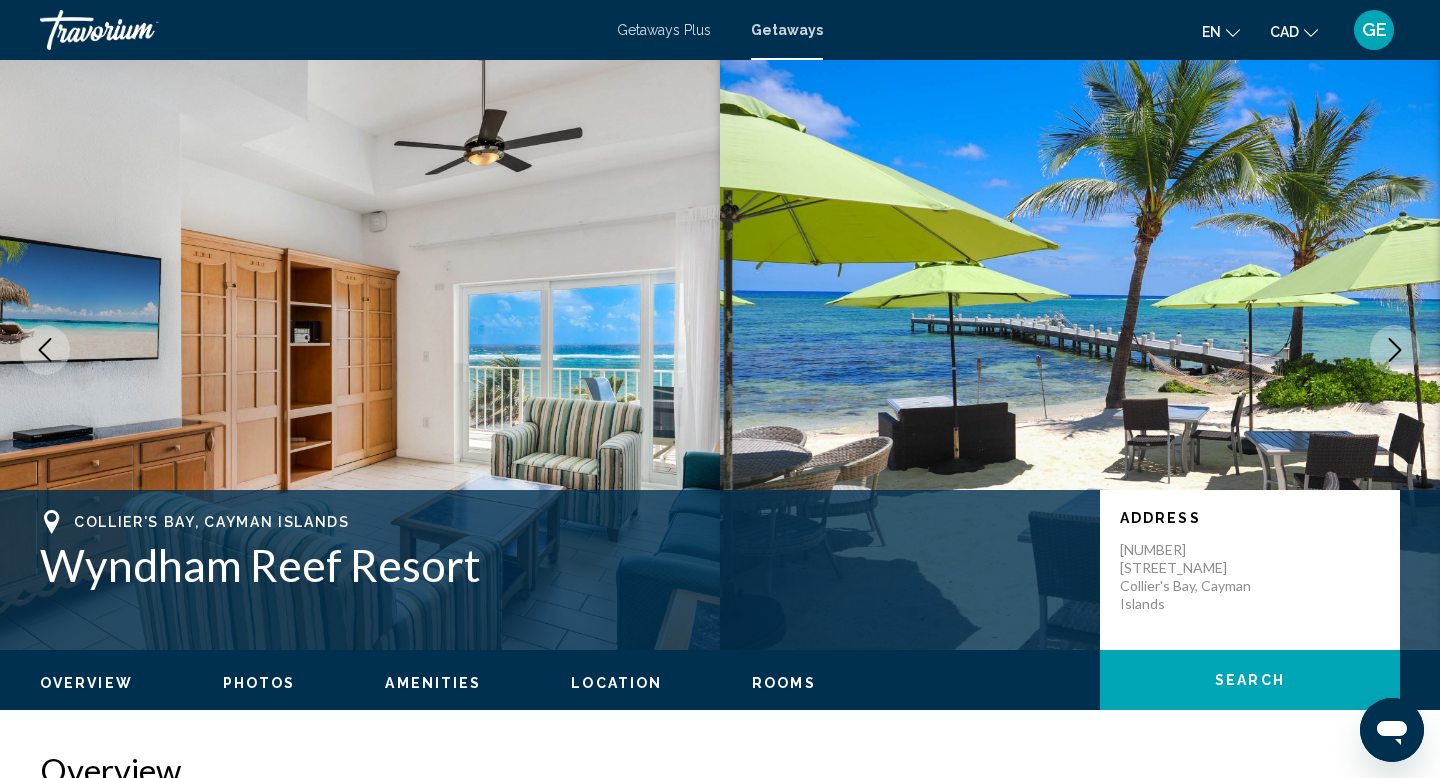 scroll, scrollTop: 13, scrollLeft: 0, axis: vertical 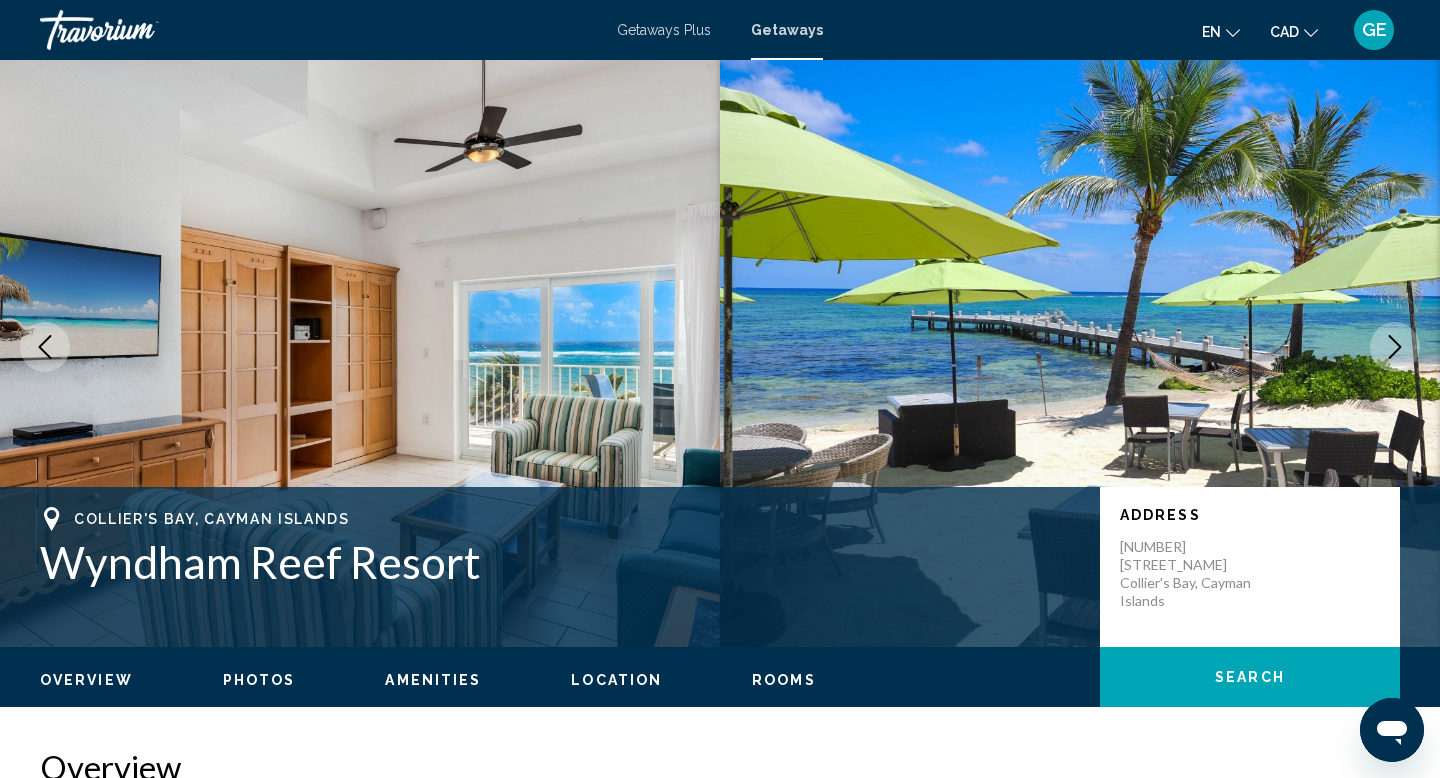 click 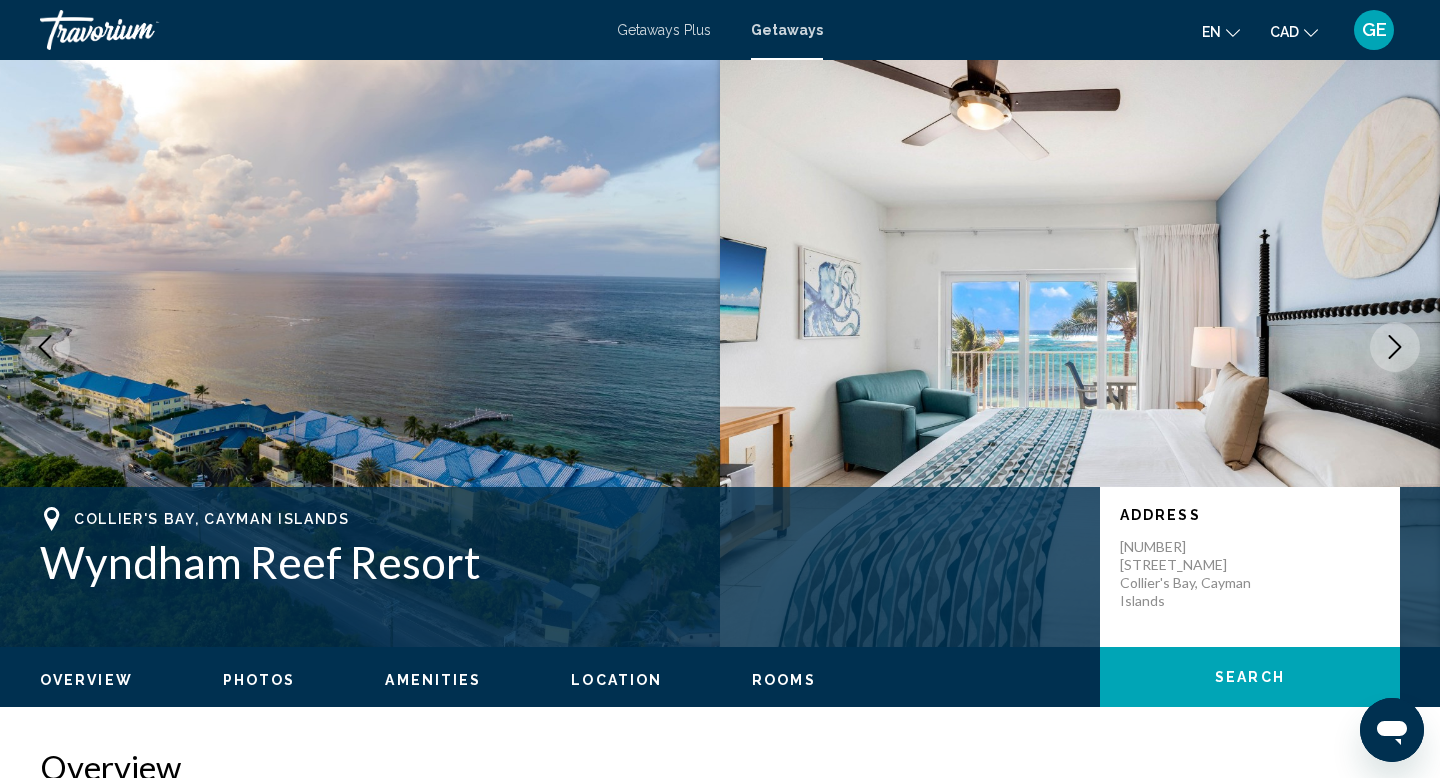 click 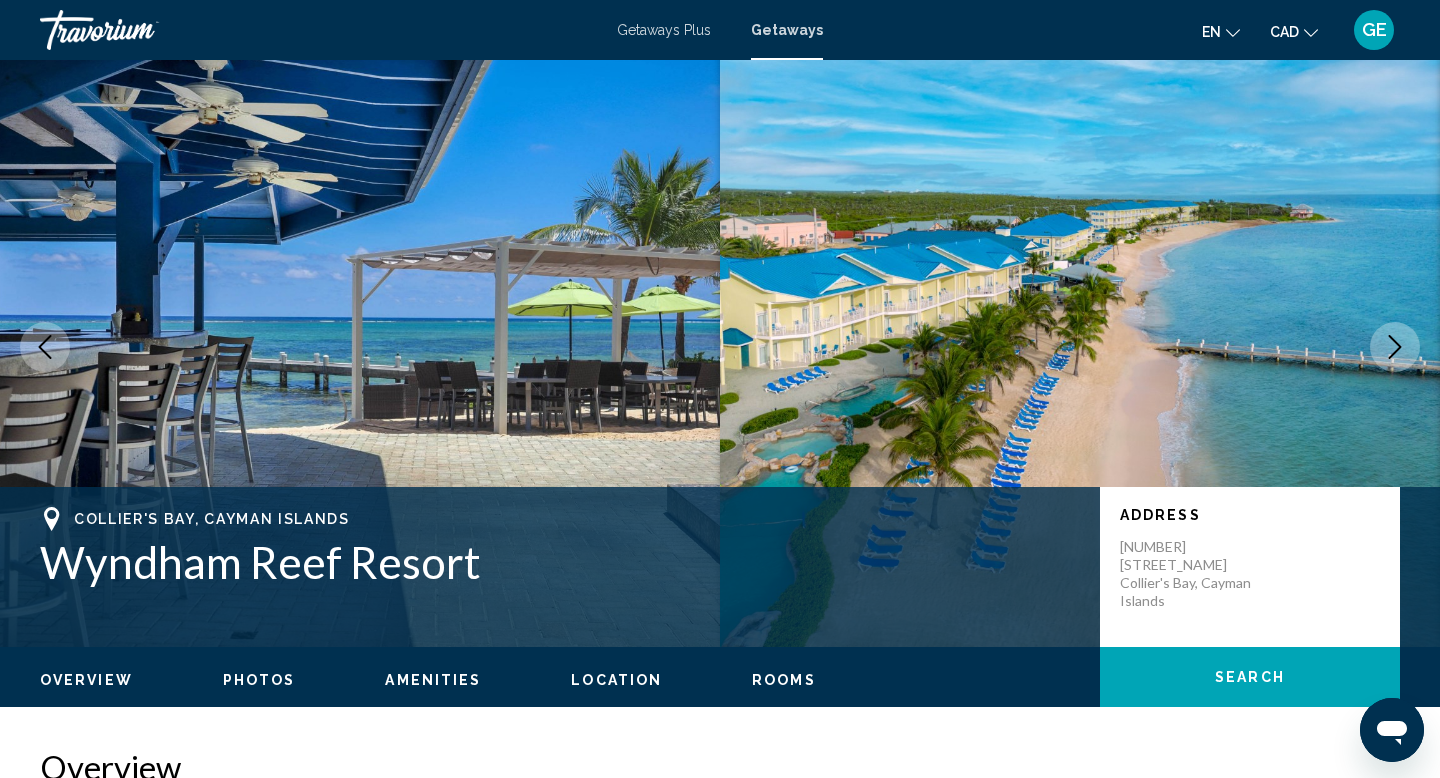 click 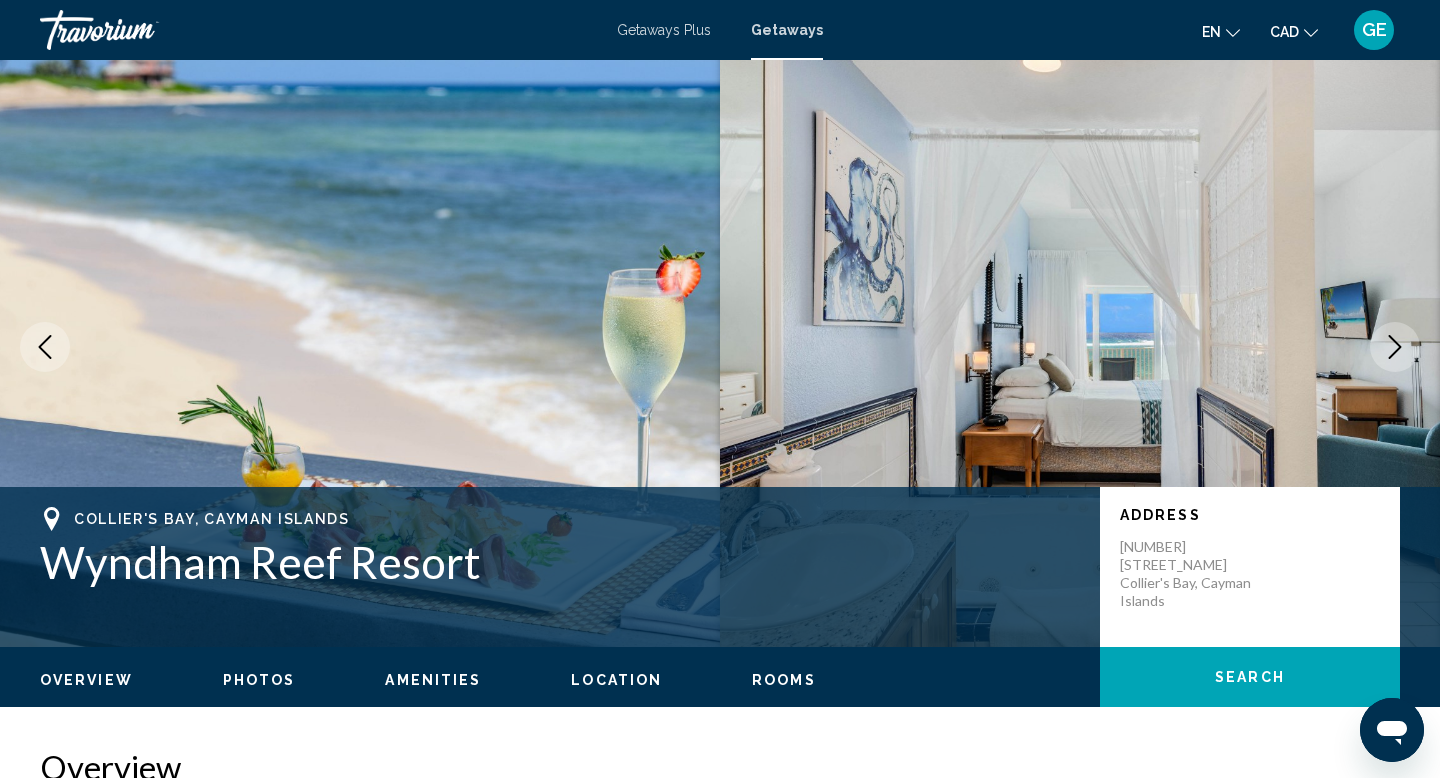 click 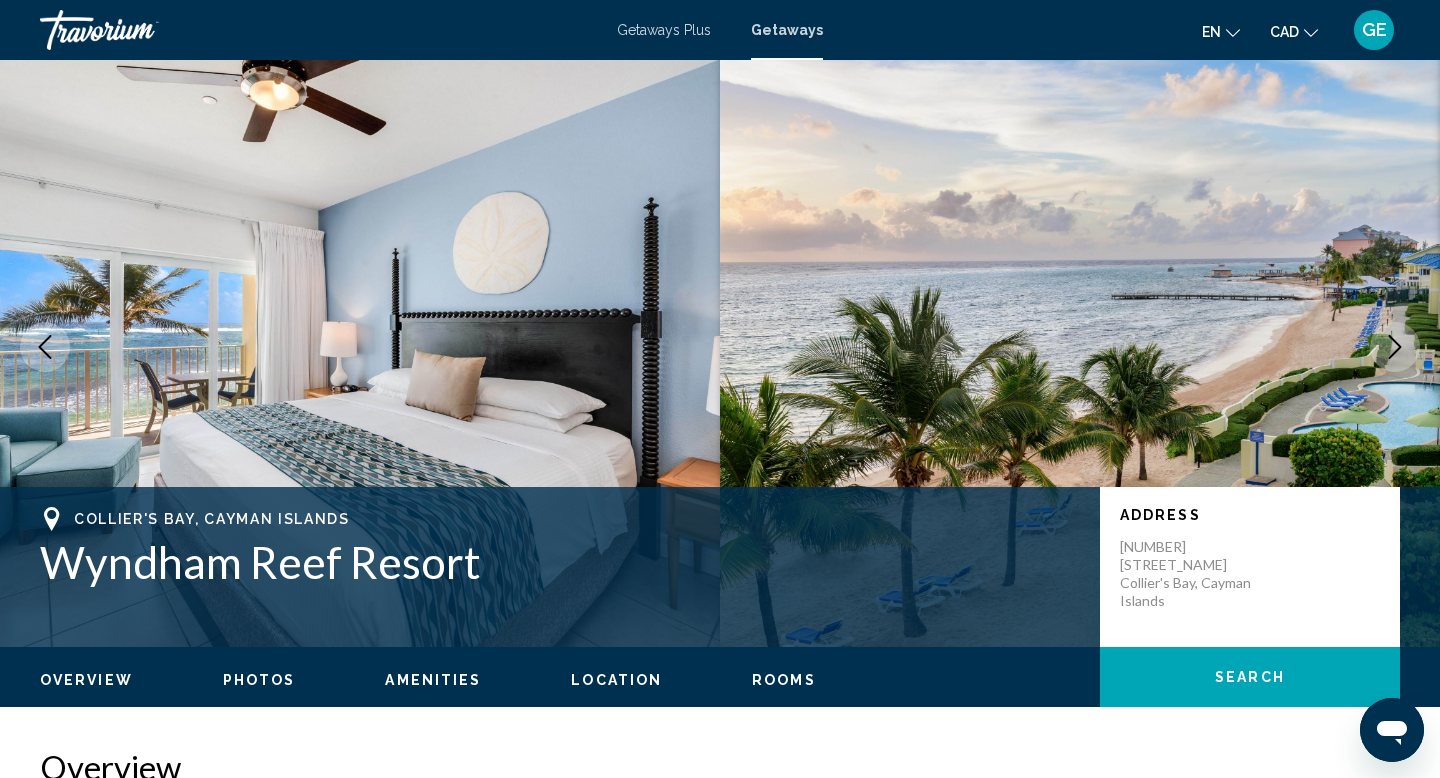 click 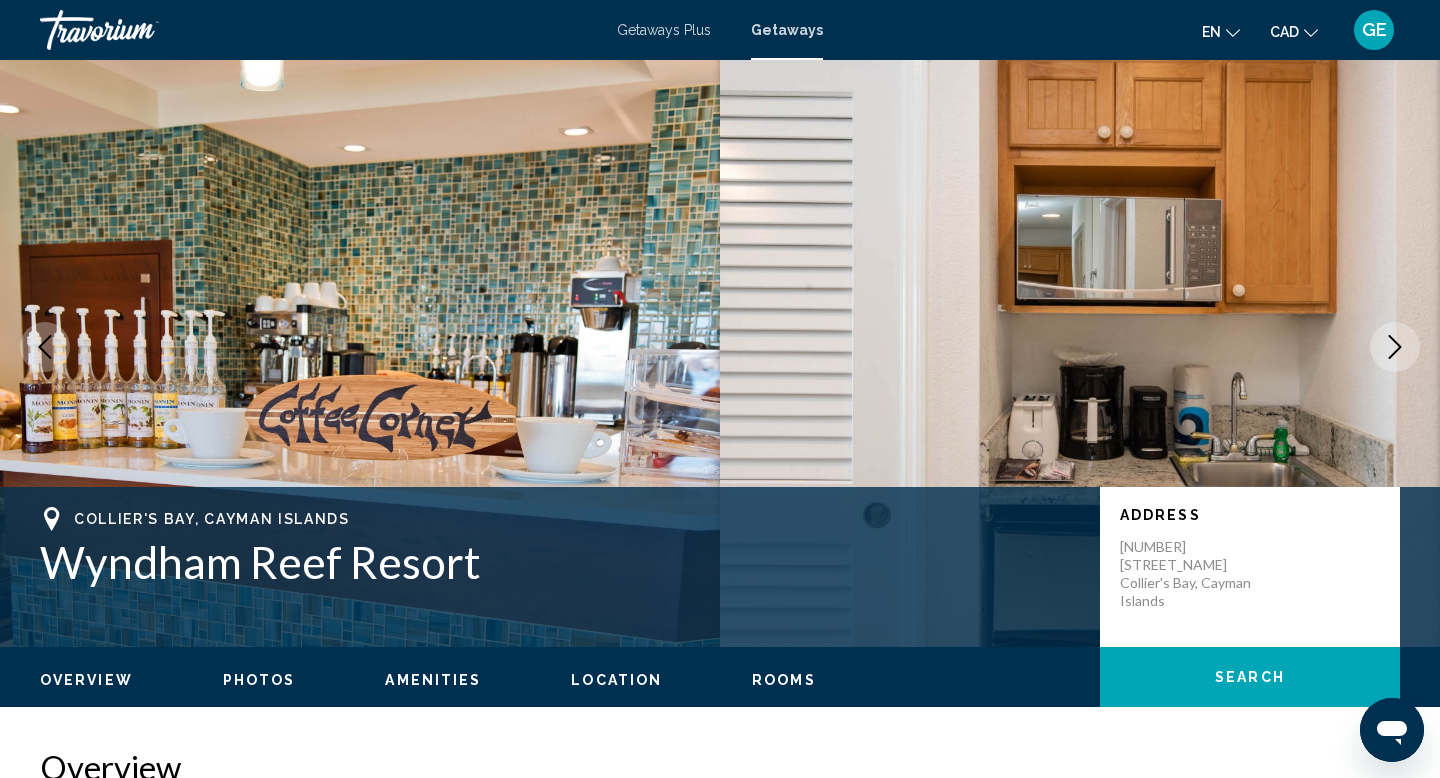 click 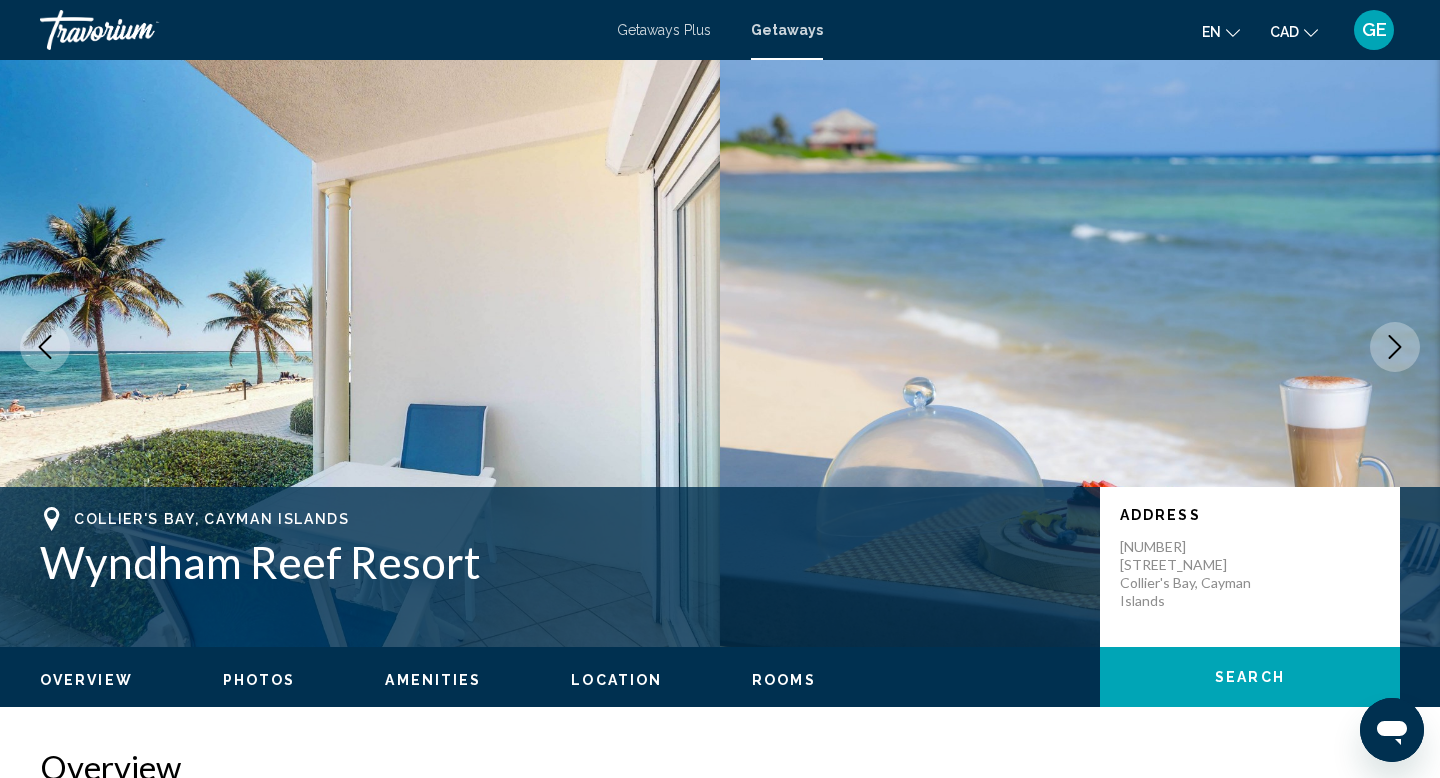 click 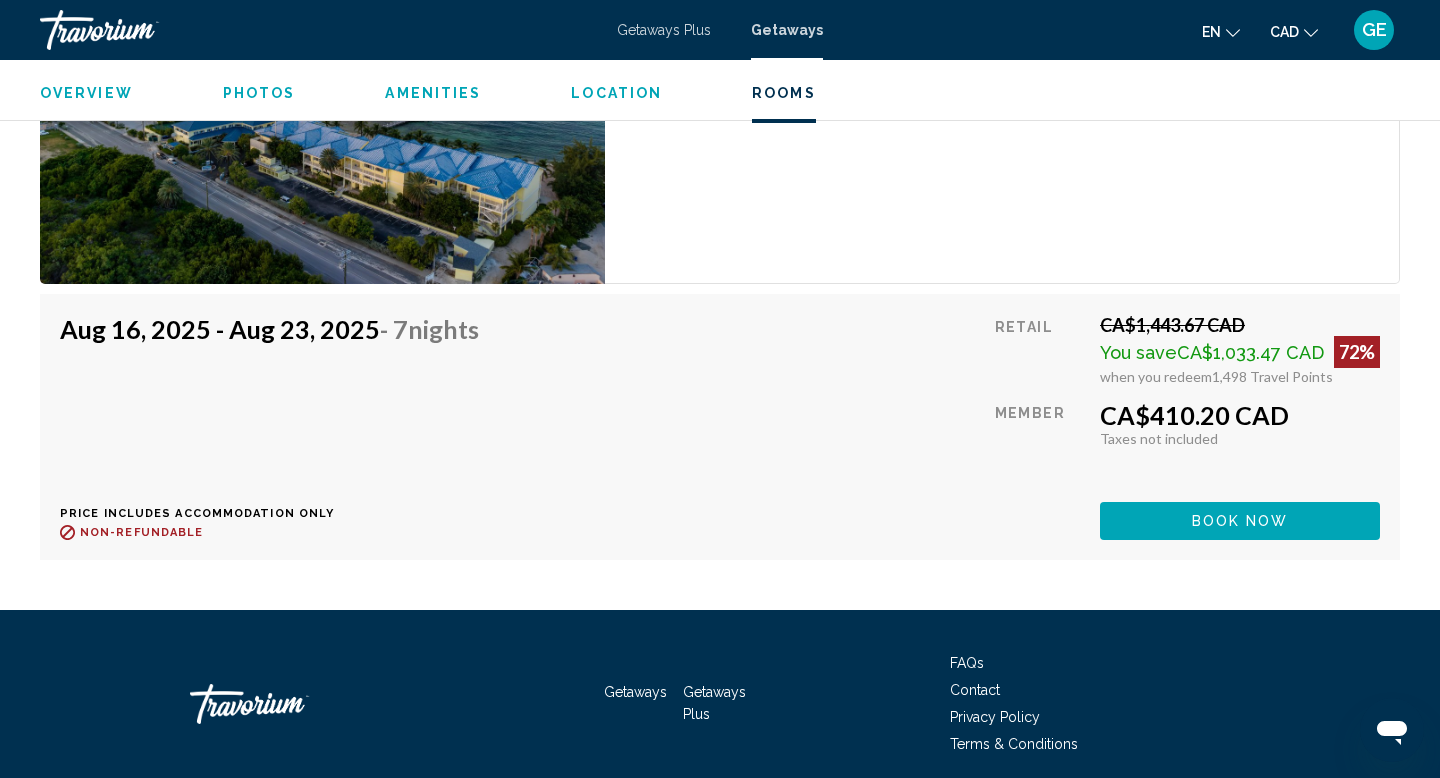 scroll, scrollTop: 3755, scrollLeft: 0, axis: vertical 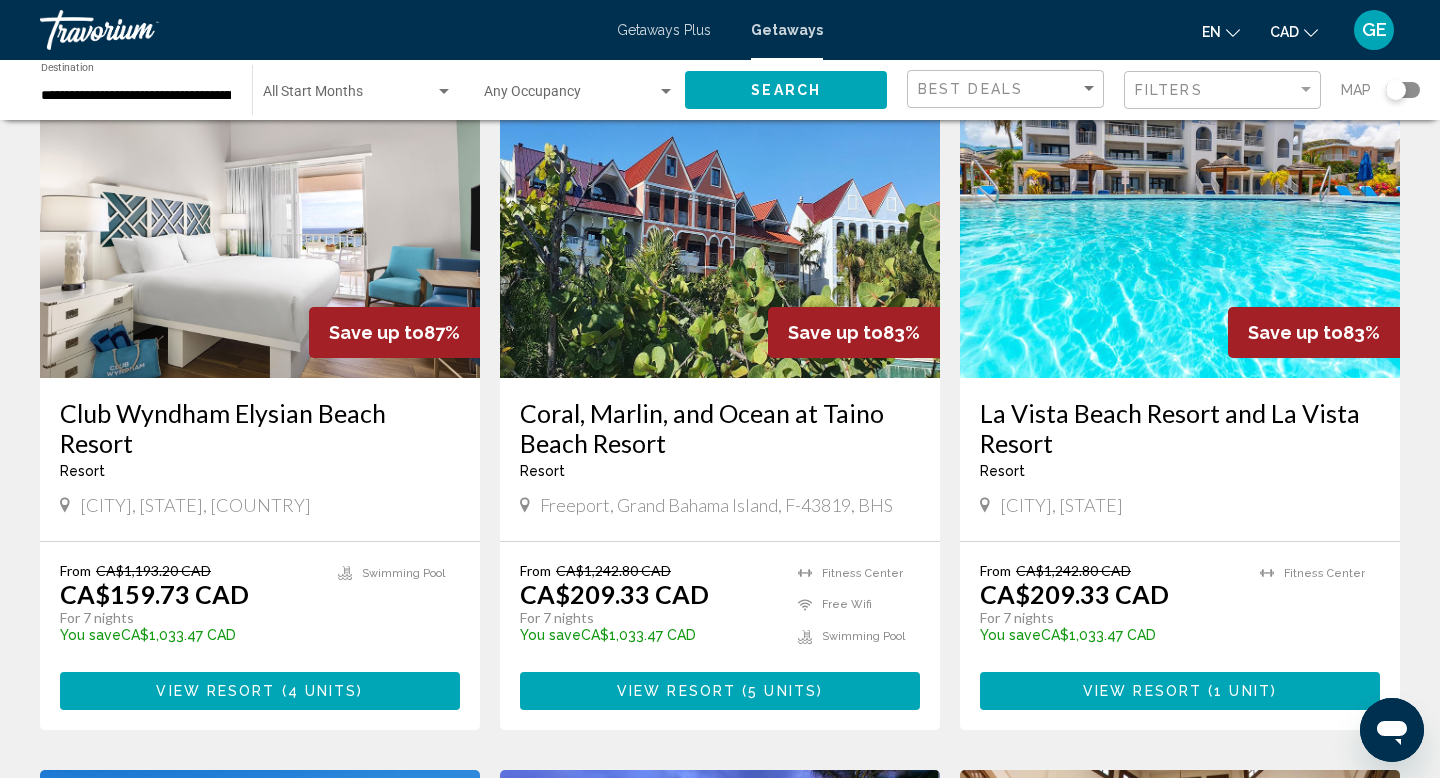 click on "View Resort" at bounding box center [1142, 692] 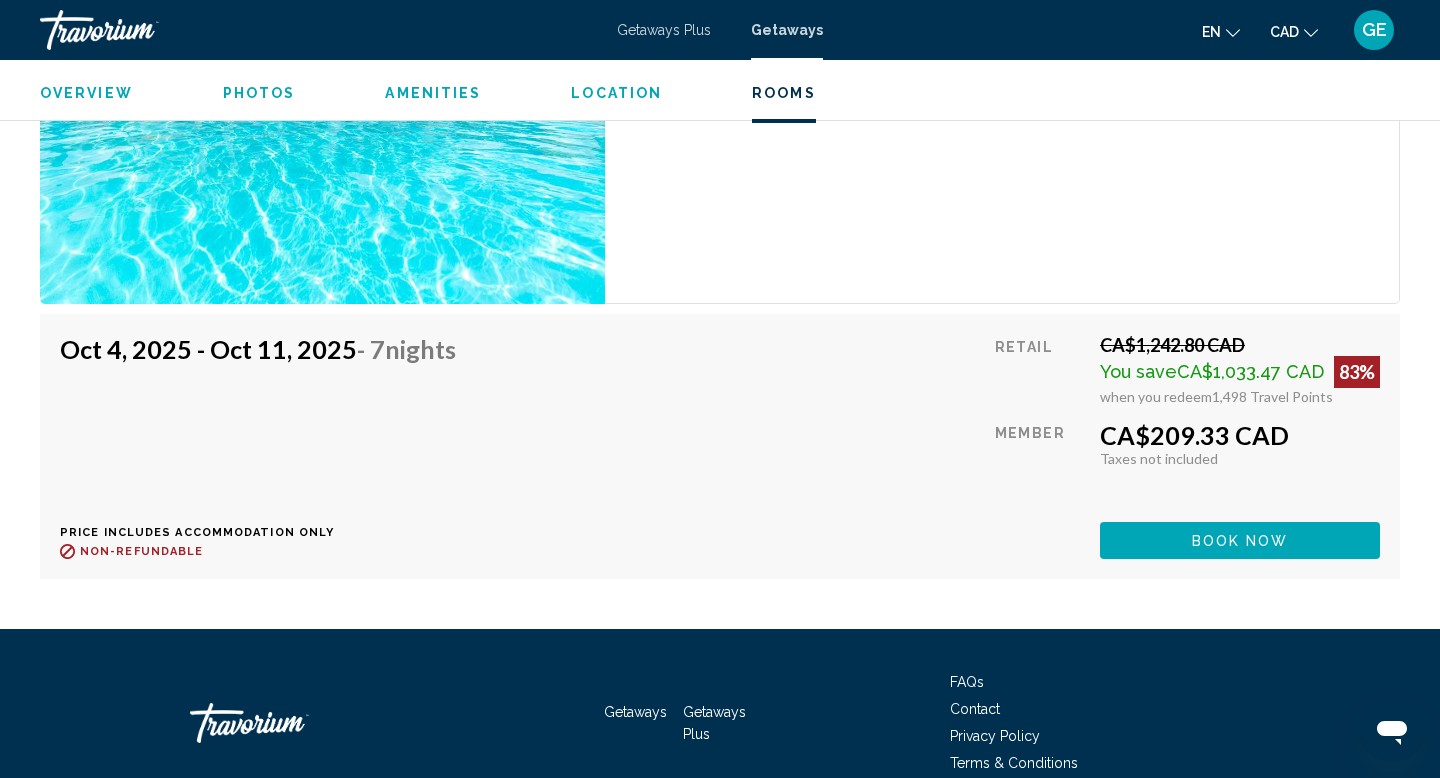 scroll, scrollTop: 3469, scrollLeft: 0, axis: vertical 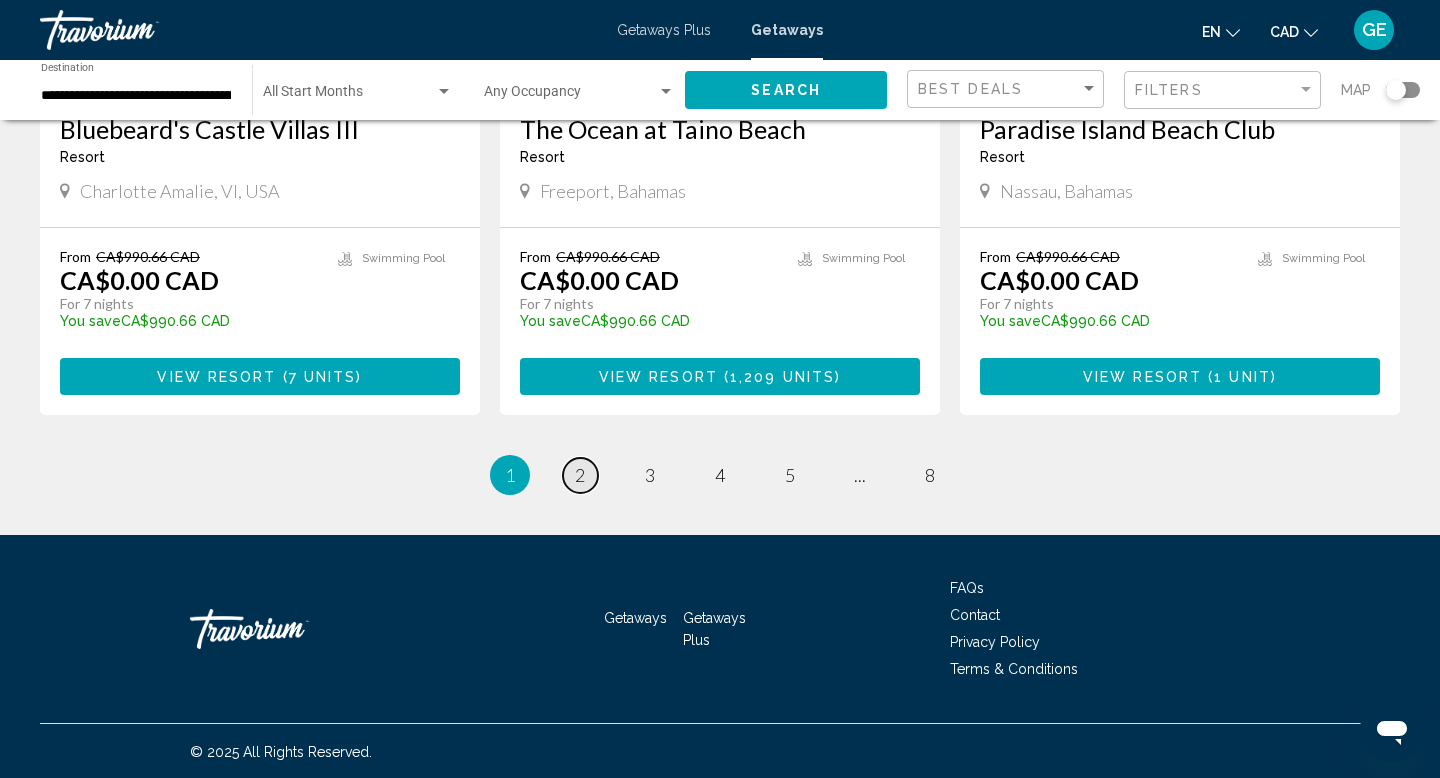 click on "2" at bounding box center [580, 475] 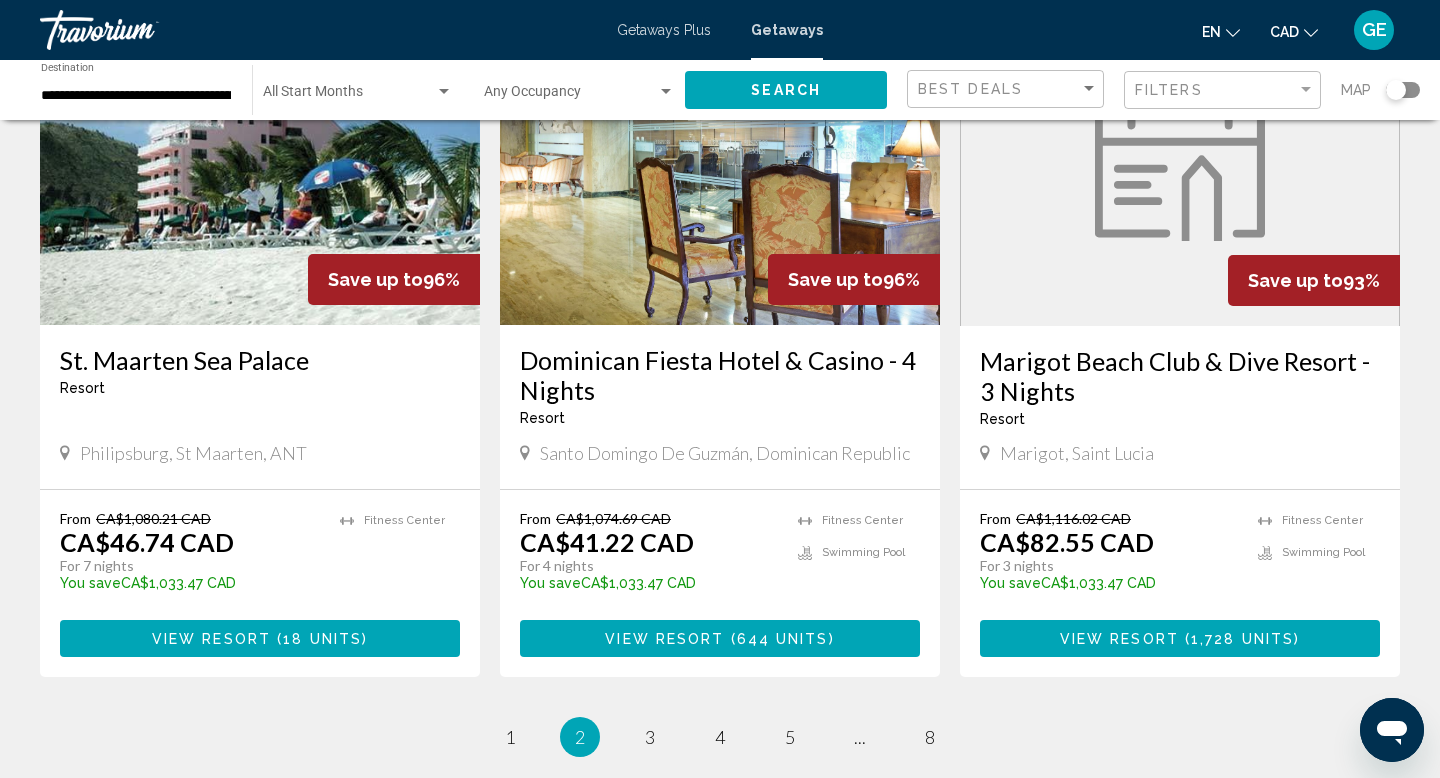 scroll, scrollTop: 2541, scrollLeft: 0, axis: vertical 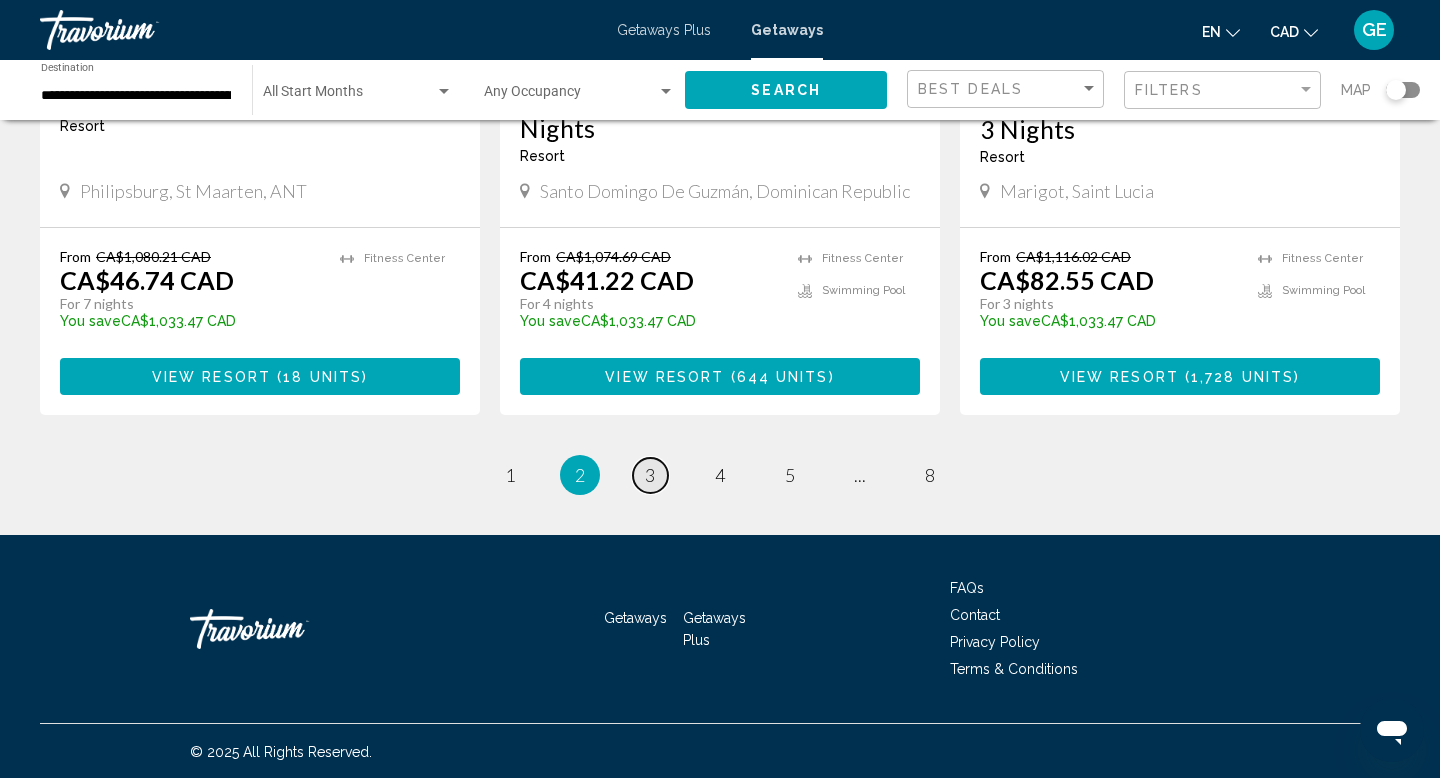 click on "3" at bounding box center [650, 475] 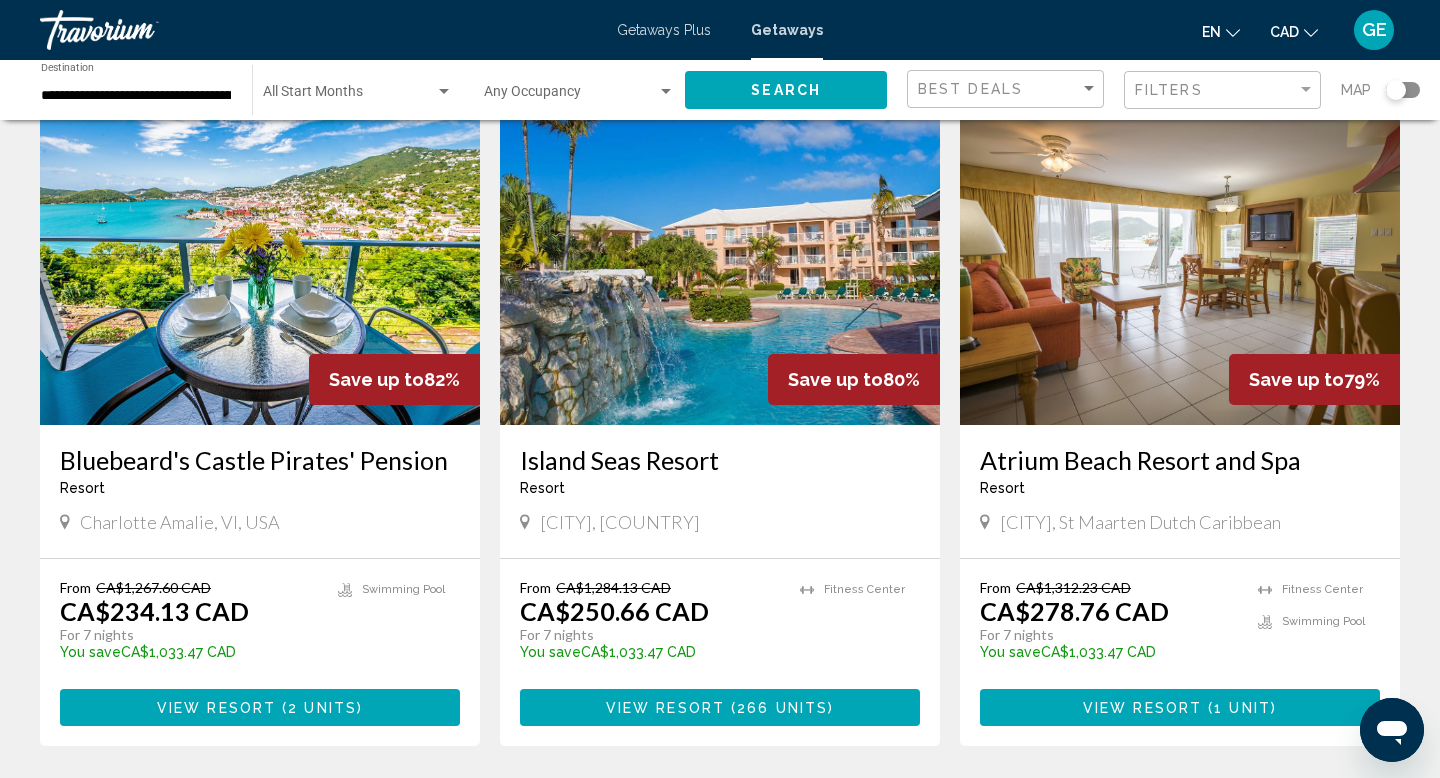 scroll, scrollTop: 2510, scrollLeft: 0, axis: vertical 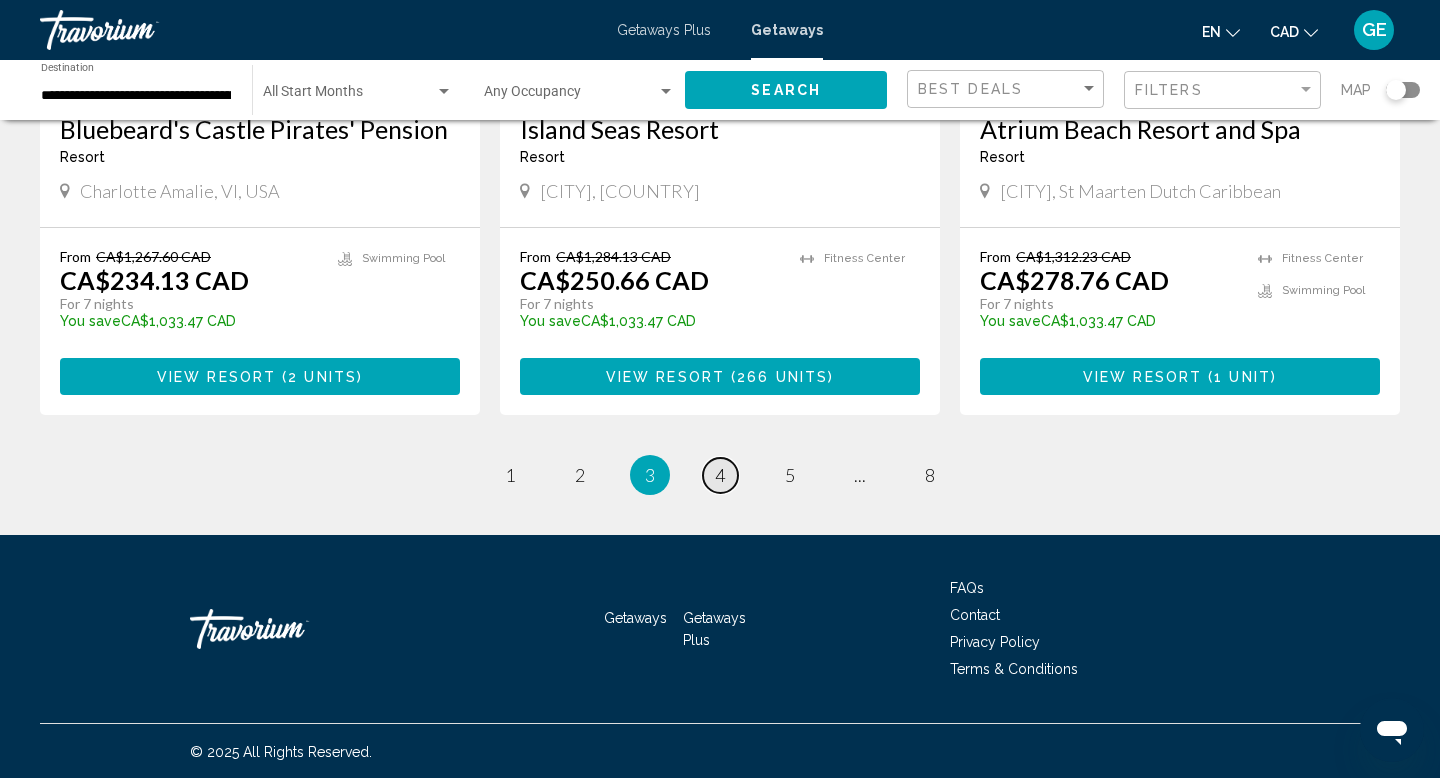 click on "4" at bounding box center (720, 475) 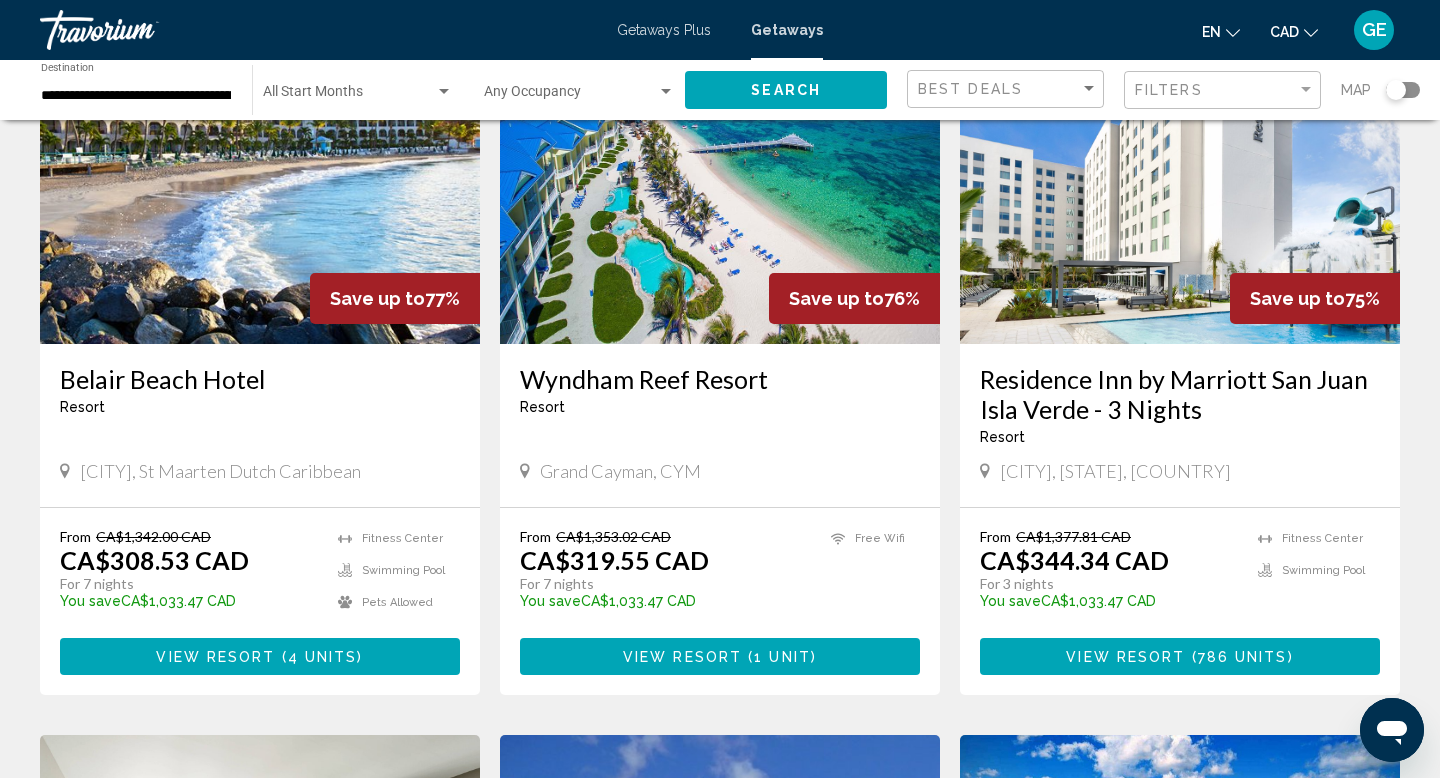 scroll, scrollTop: 187, scrollLeft: 0, axis: vertical 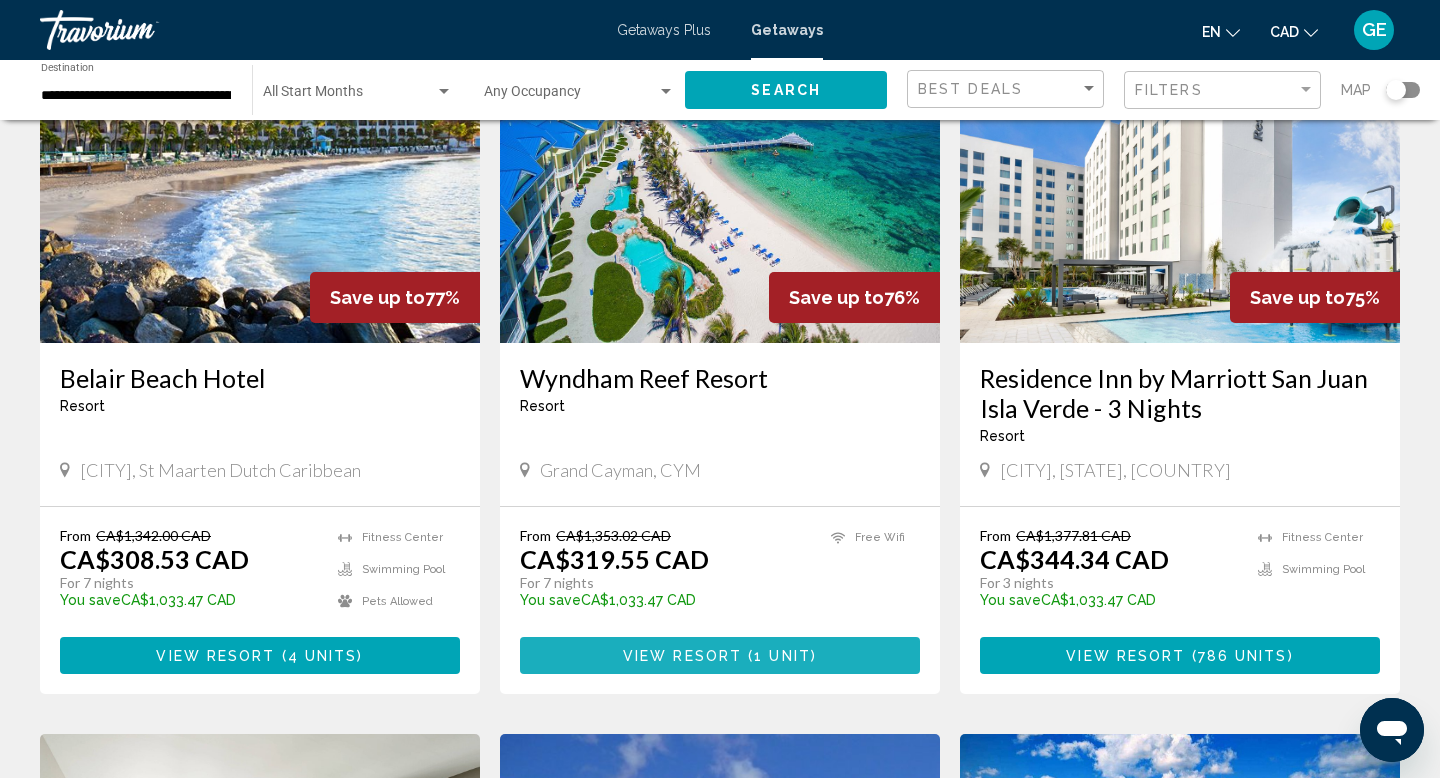 click at bounding box center (745, 656) 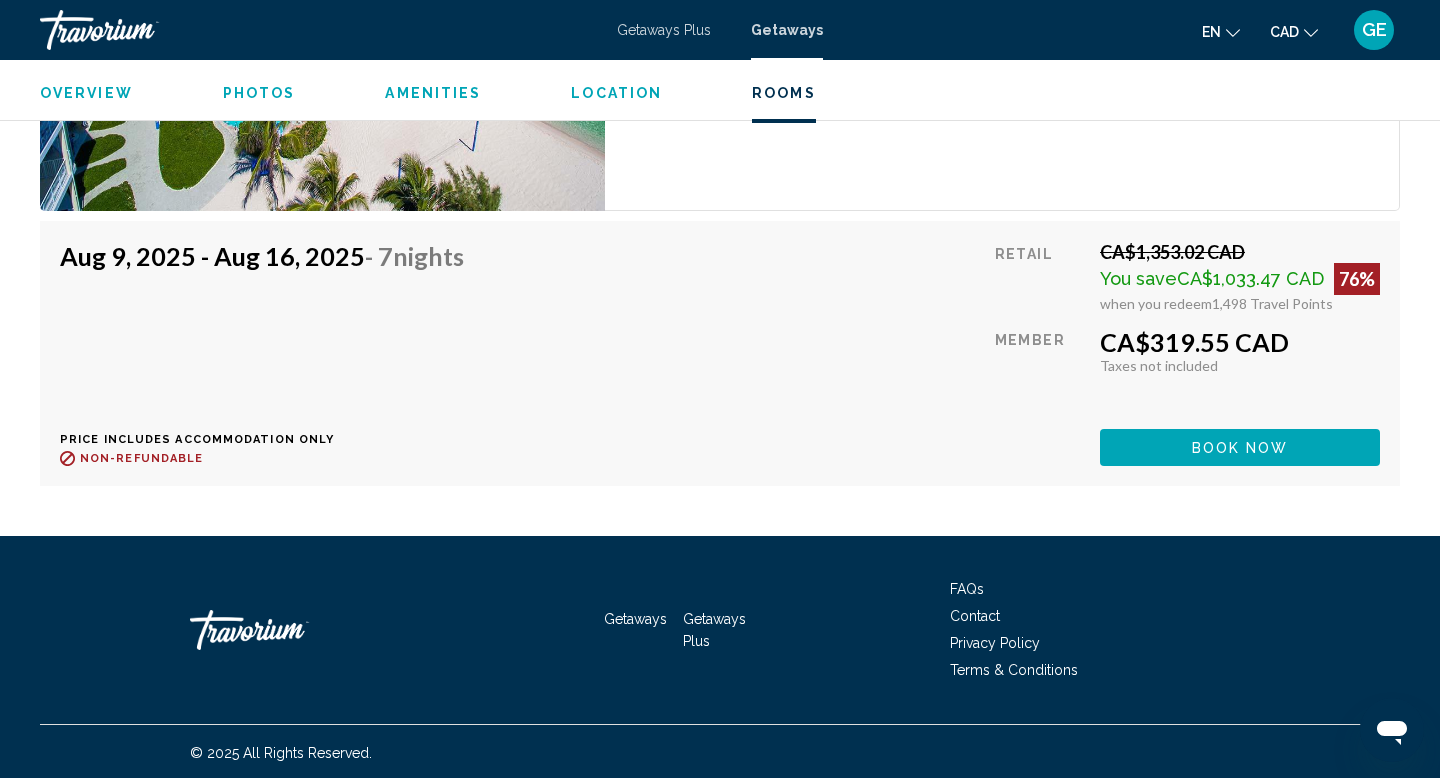 scroll, scrollTop: 3596, scrollLeft: 0, axis: vertical 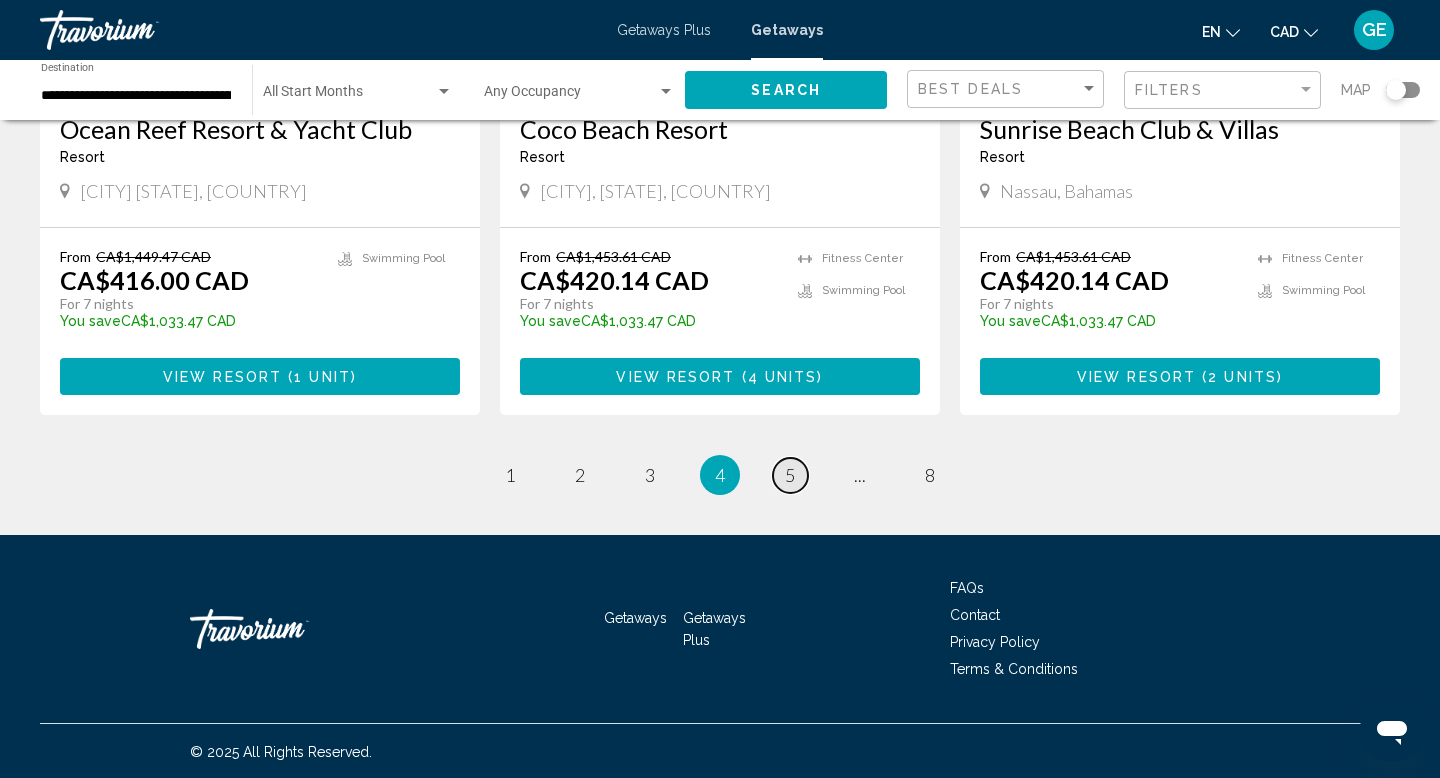 click on "5" at bounding box center (790, 475) 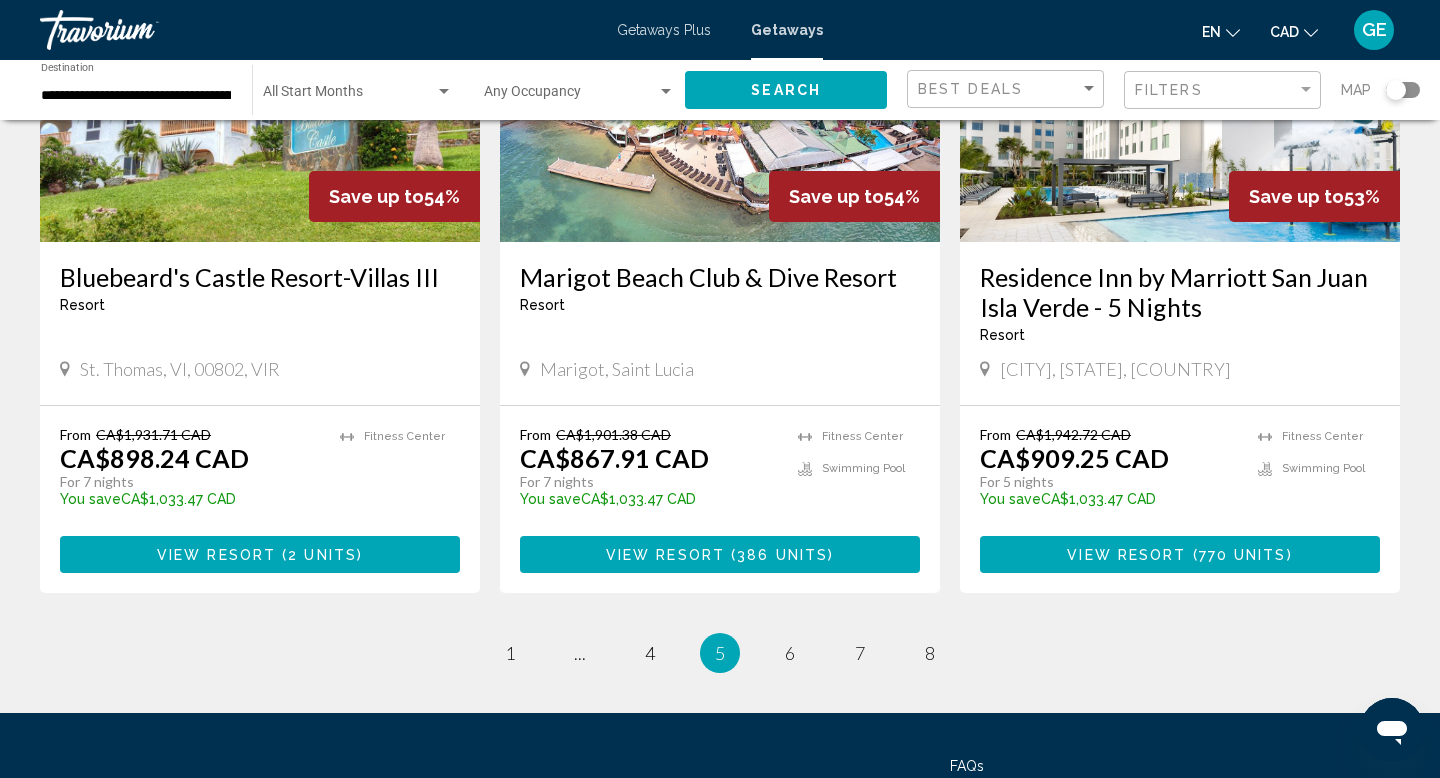 scroll, scrollTop: 2571, scrollLeft: 0, axis: vertical 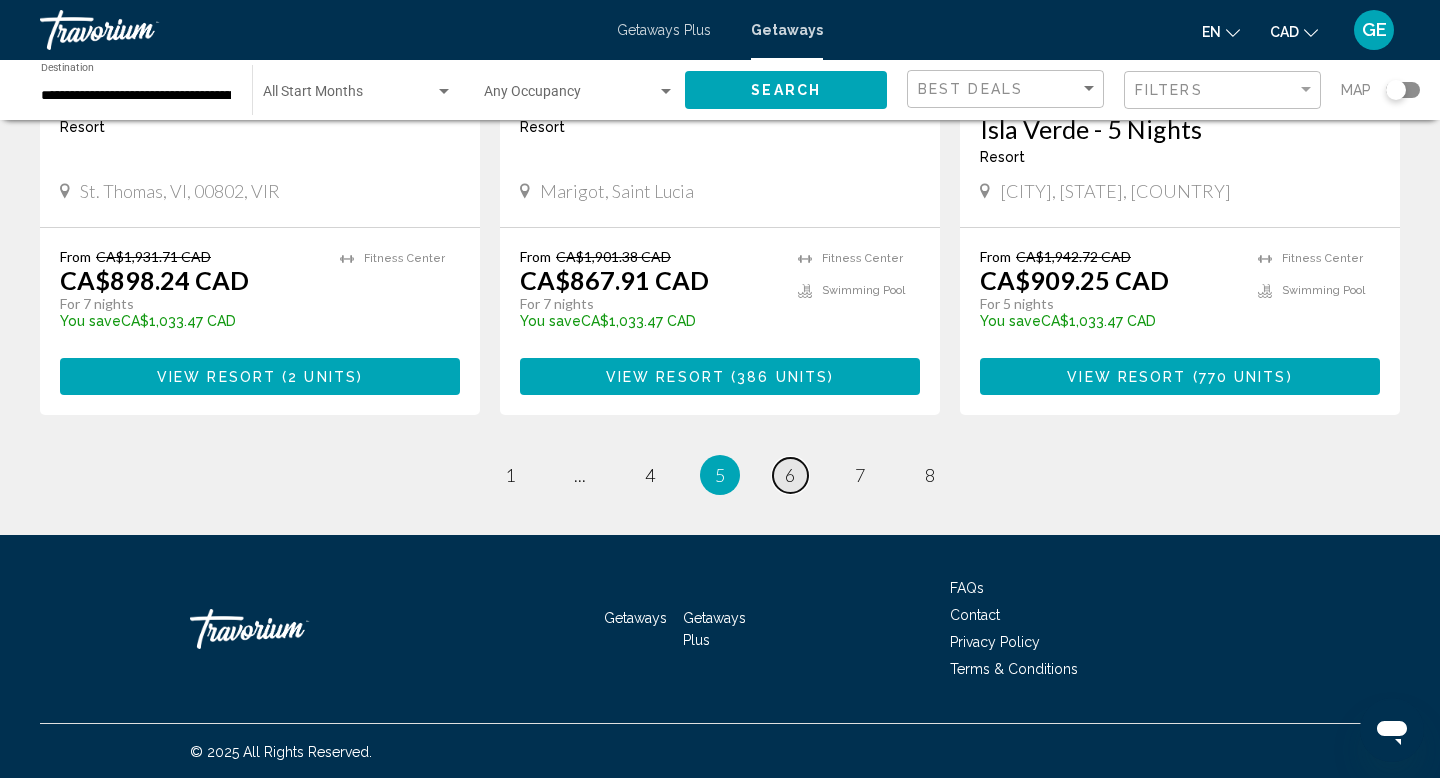 click on "6" at bounding box center (790, 475) 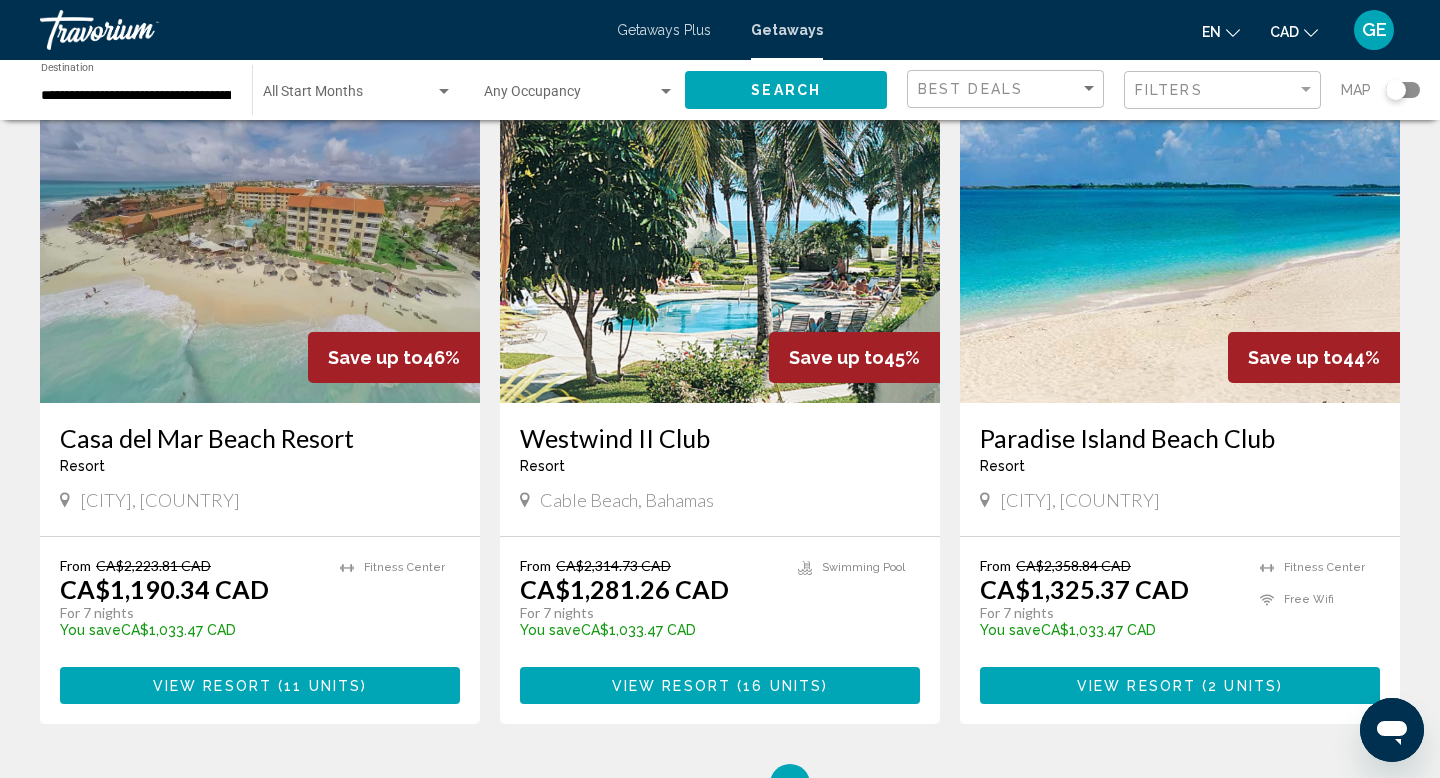 scroll, scrollTop: 2200, scrollLeft: 0, axis: vertical 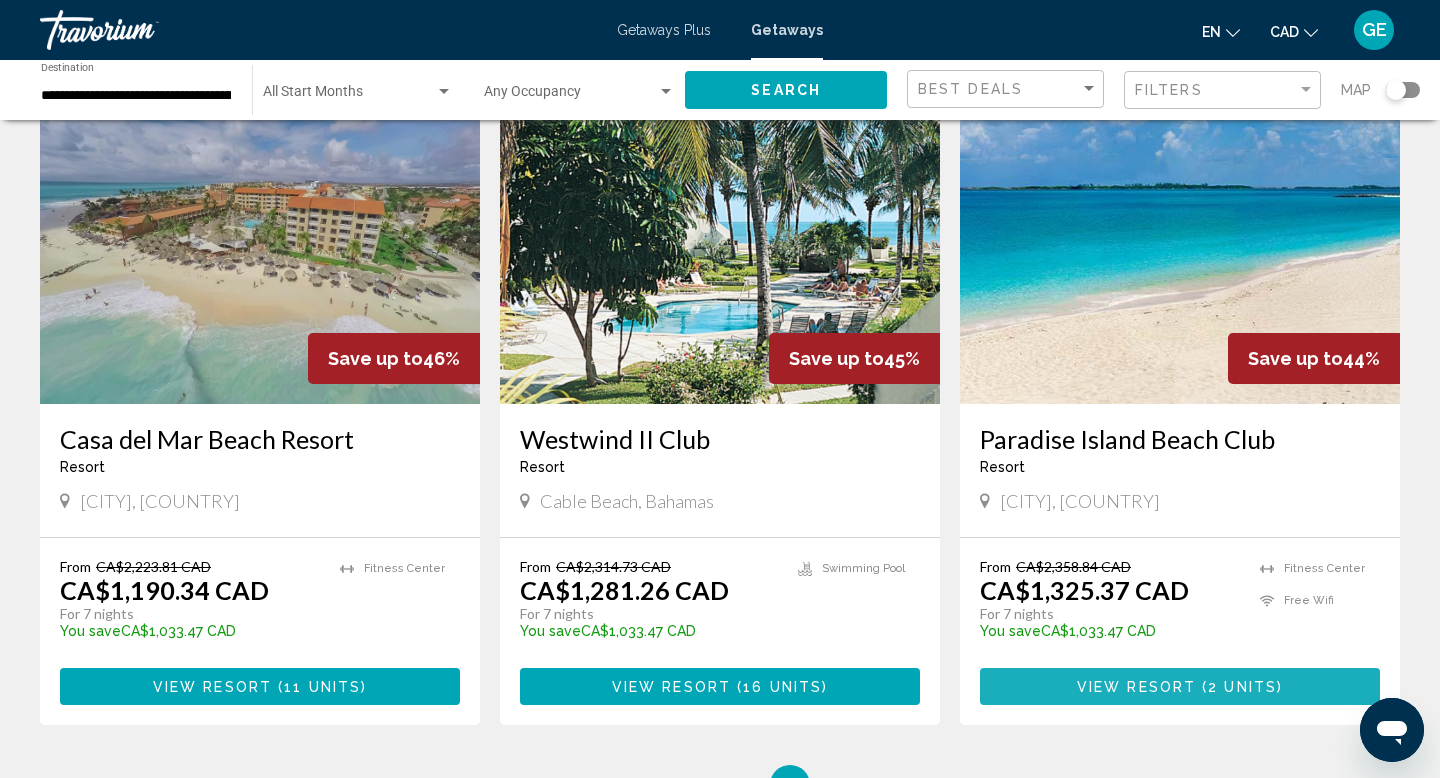 click on "View Resort" at bounding box center [1136, 687] 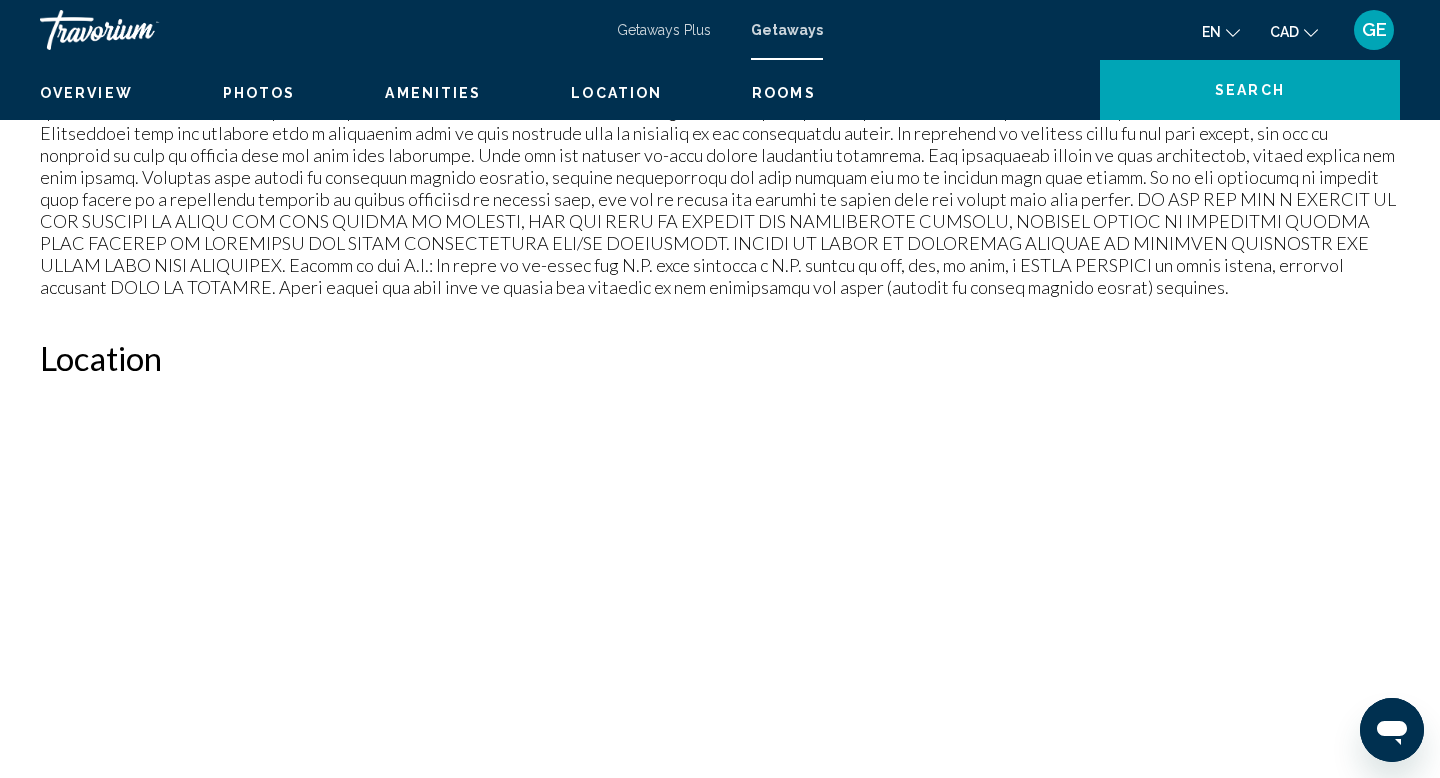 scroll, scrollTop: 0, scrollLeft: 0, axis: both 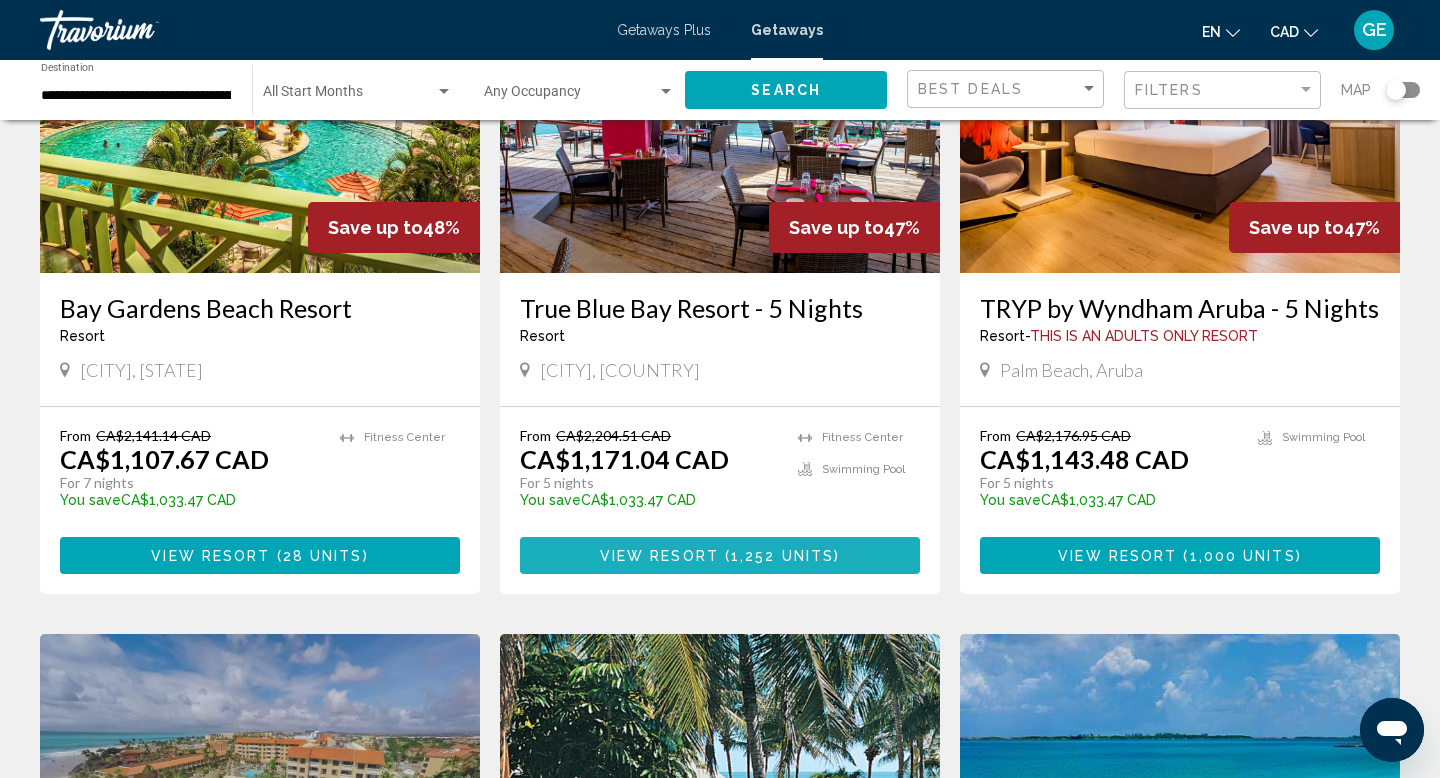 click on "1,252 units" at bounding box center (782, 556) 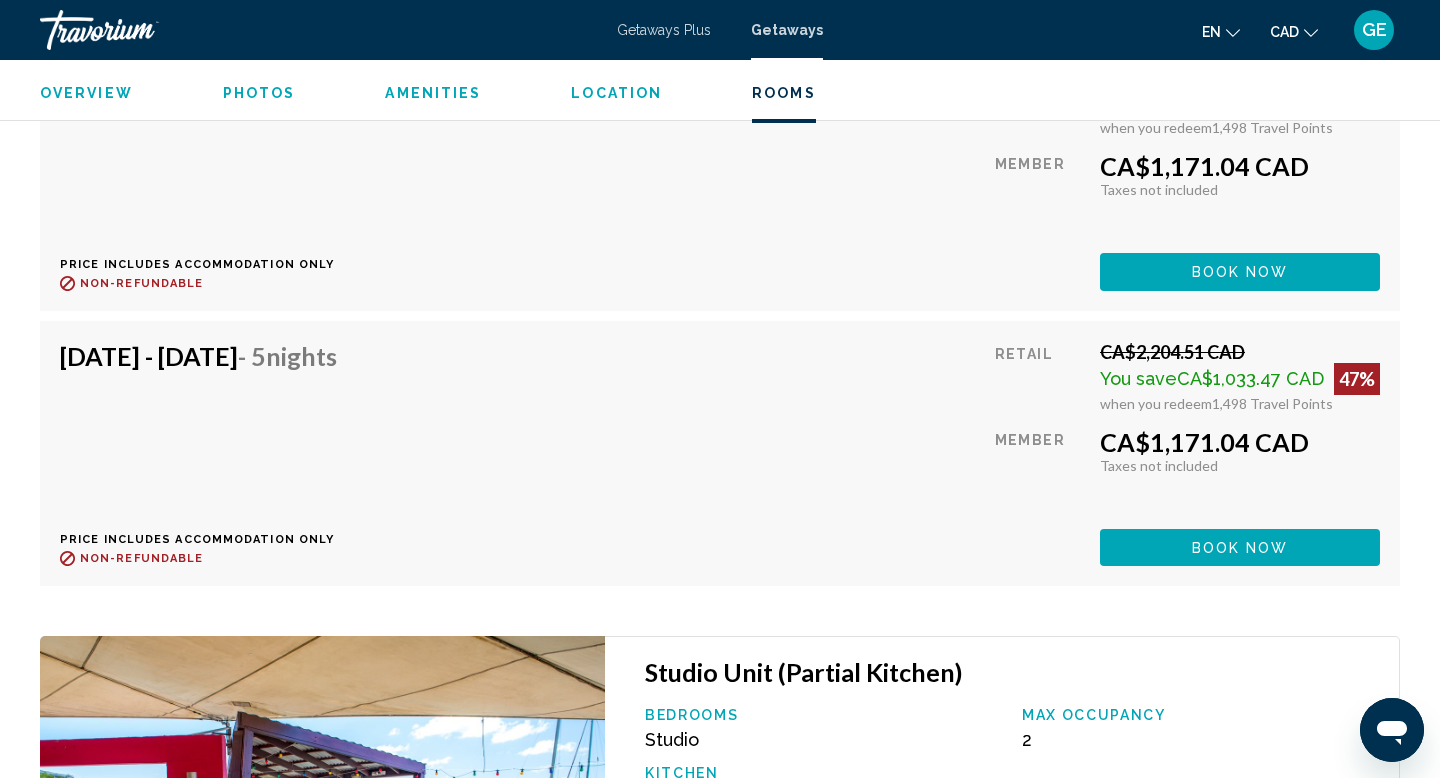 scroll, scrollTop: 29003, scrollLeft: 0, axis: vertical 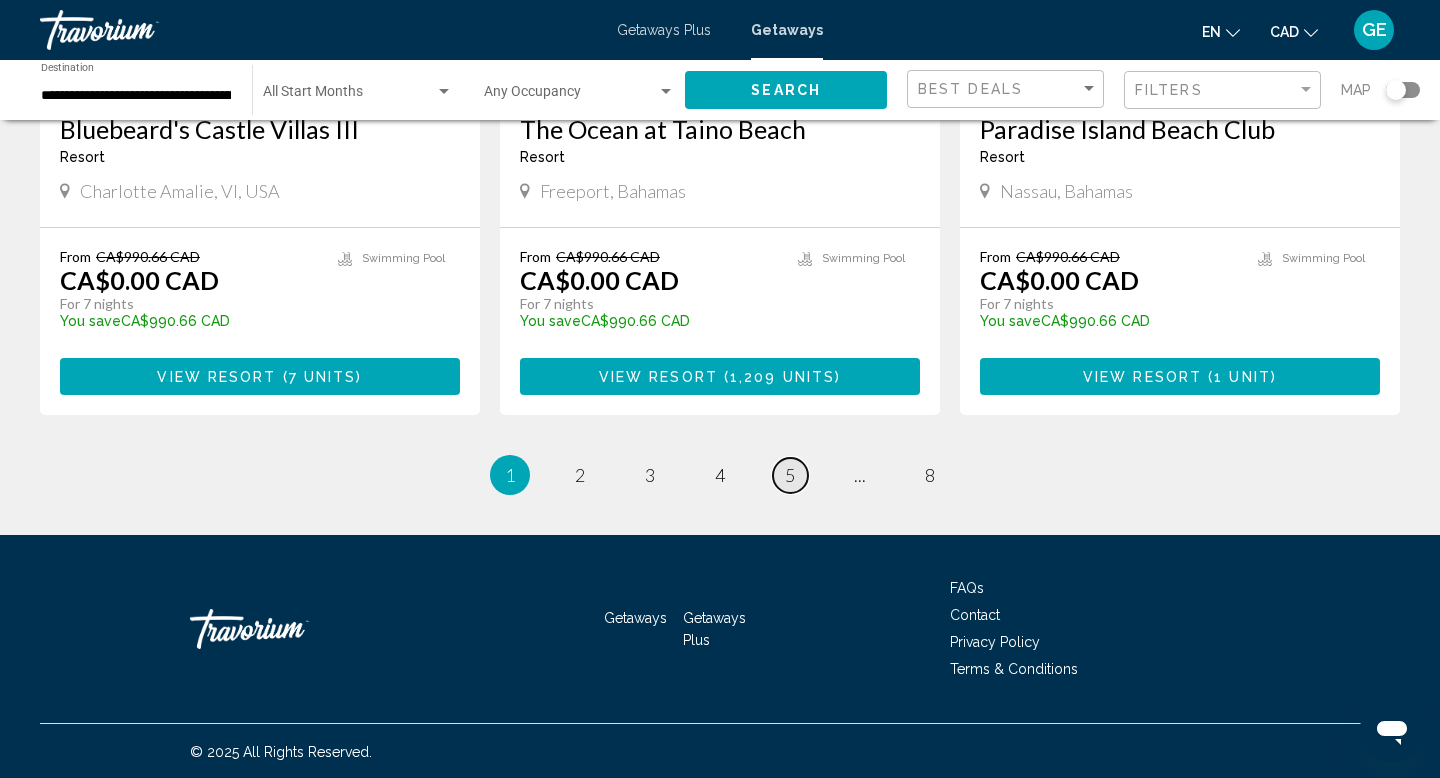 click on "5" at bounding box center (790, 475) 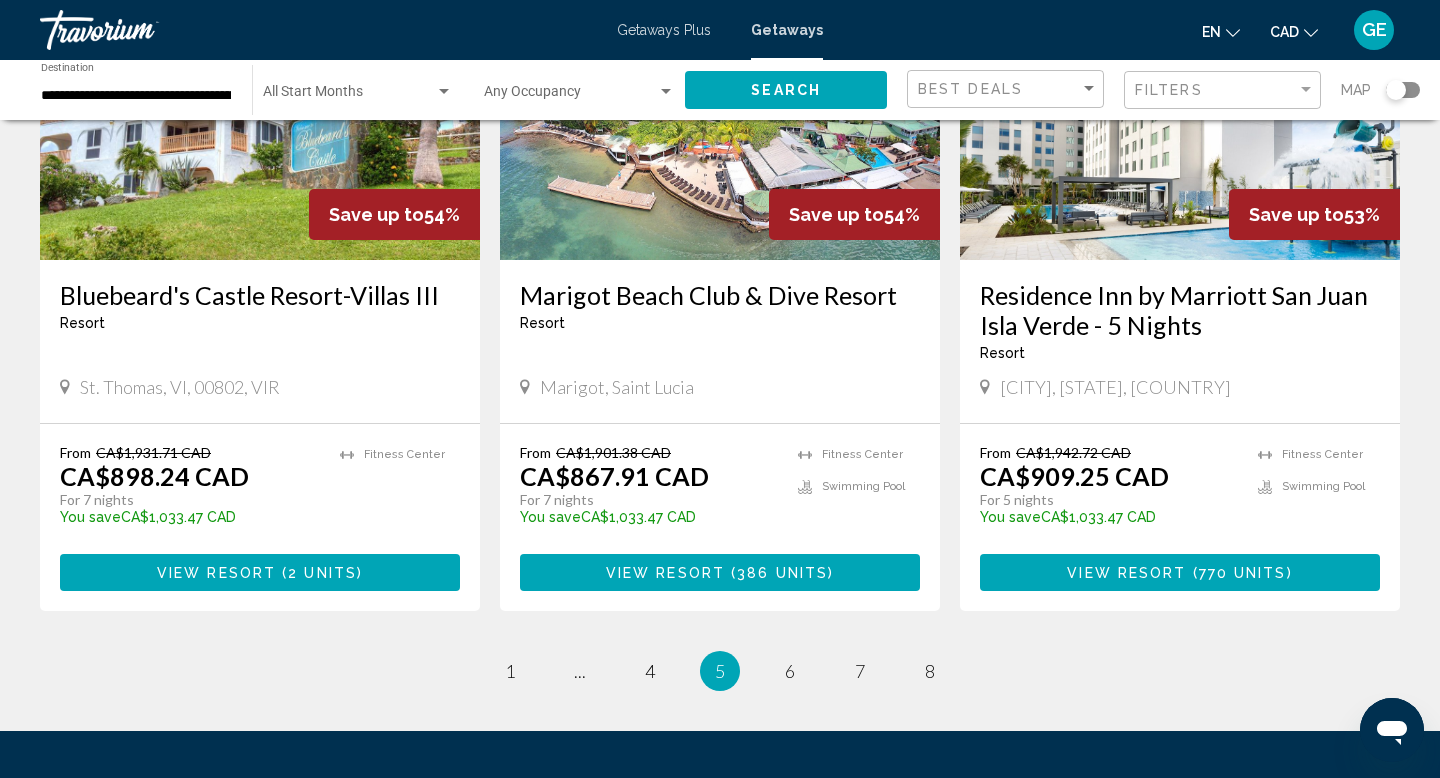 scroll, scrollTop: 2378, scrollLeft: 0, axis: vertical 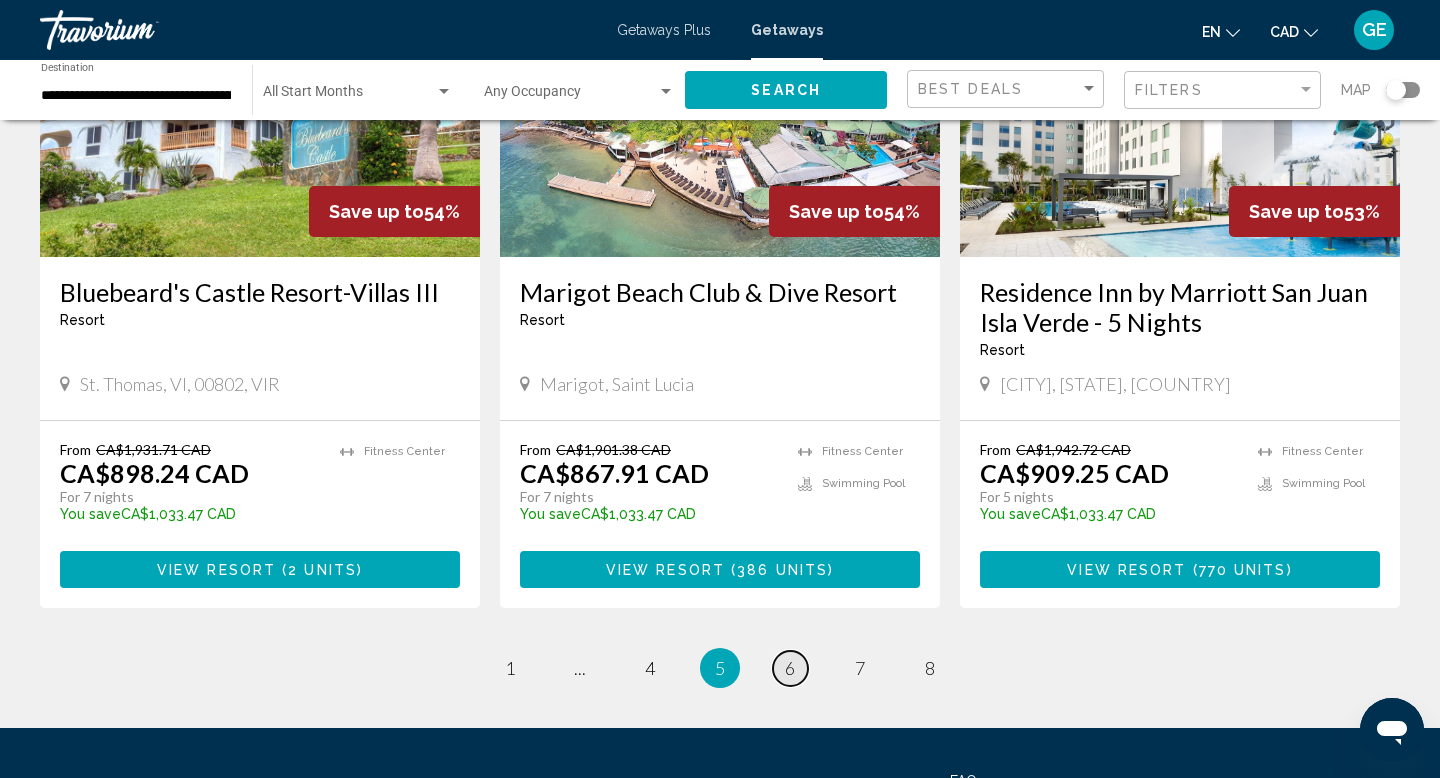 click on "6" at bounding box center [790, 668] 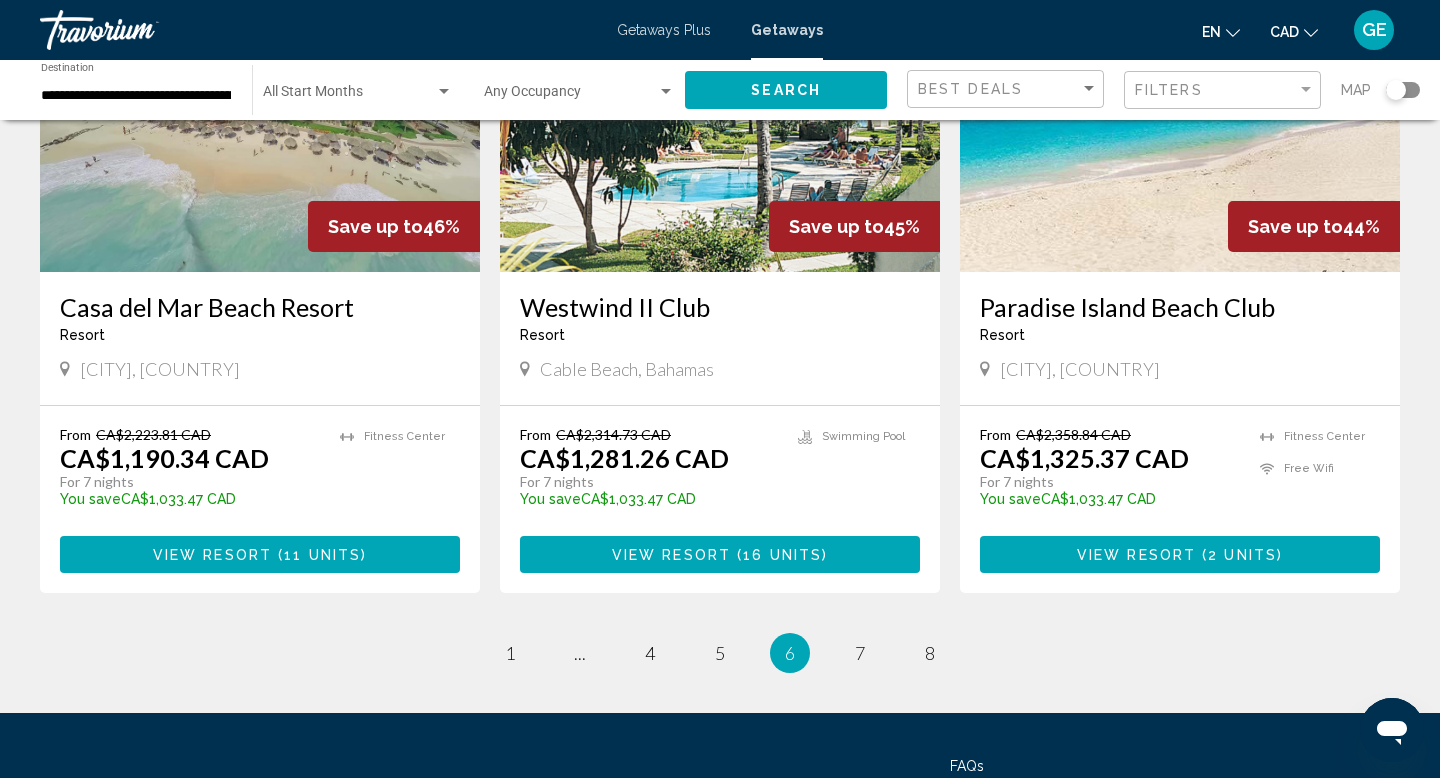 scroll, scrollTop: 2268, scrollLeft: 0, axis: vertical 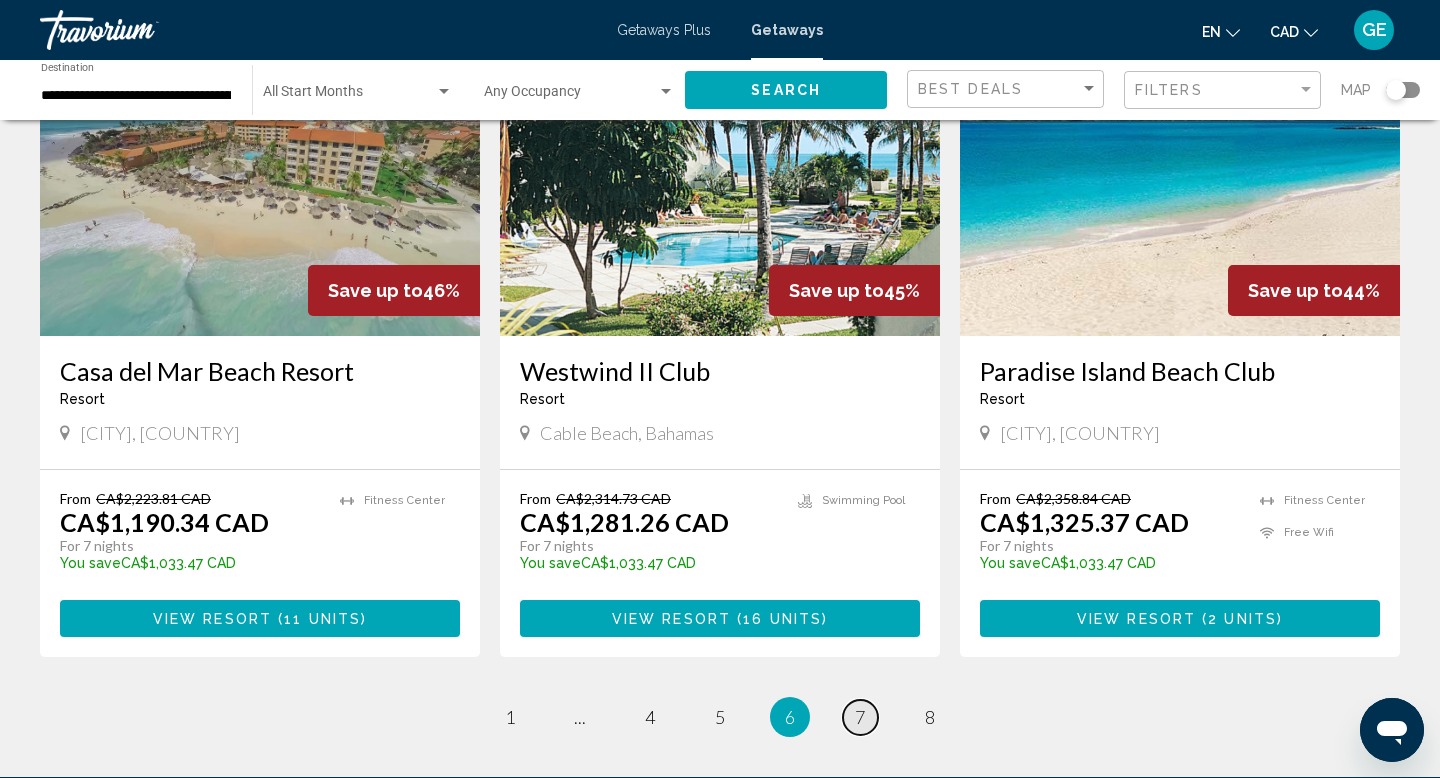 click on "page  7" at bounding box center (860, 717) 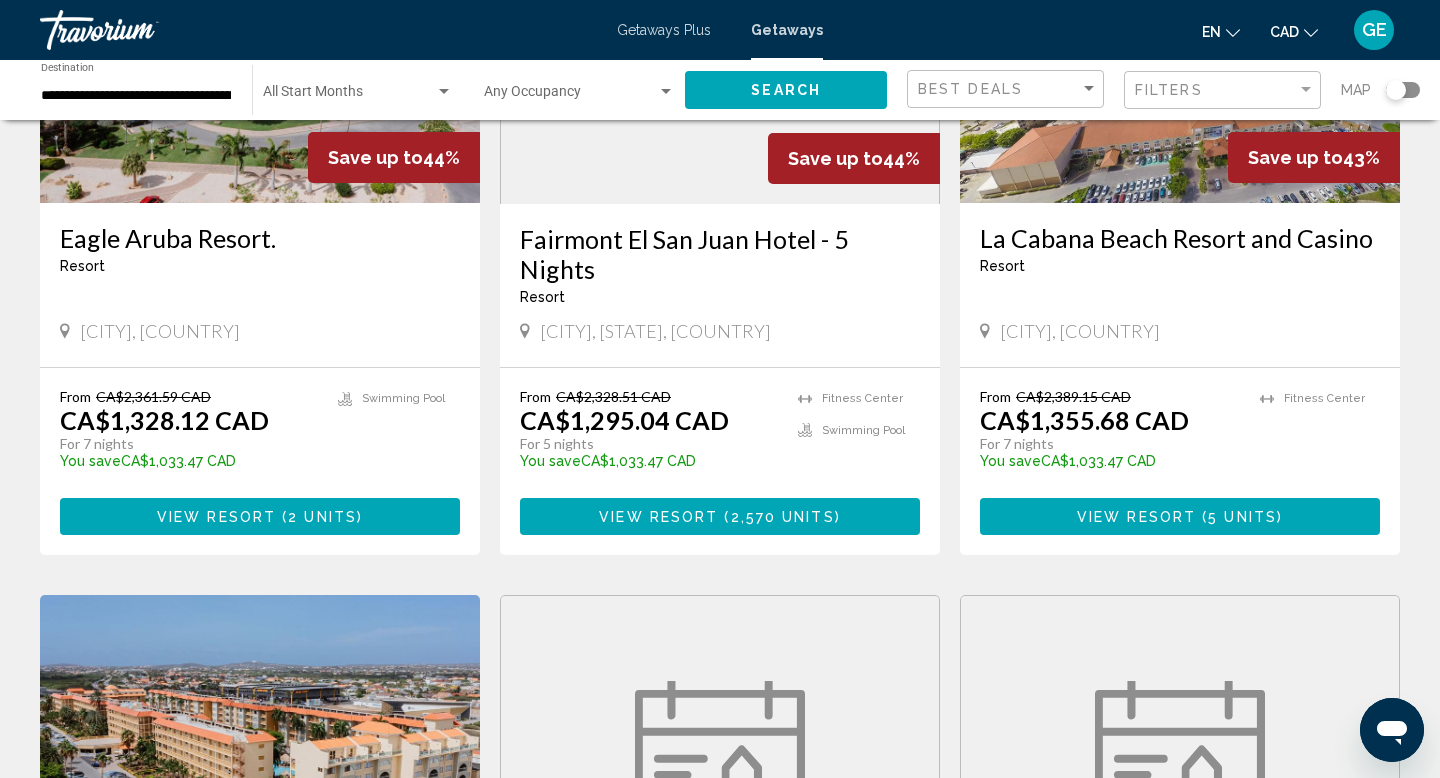 scroll, scrollTop: 328, scrollLeft: 0, axis: vertical 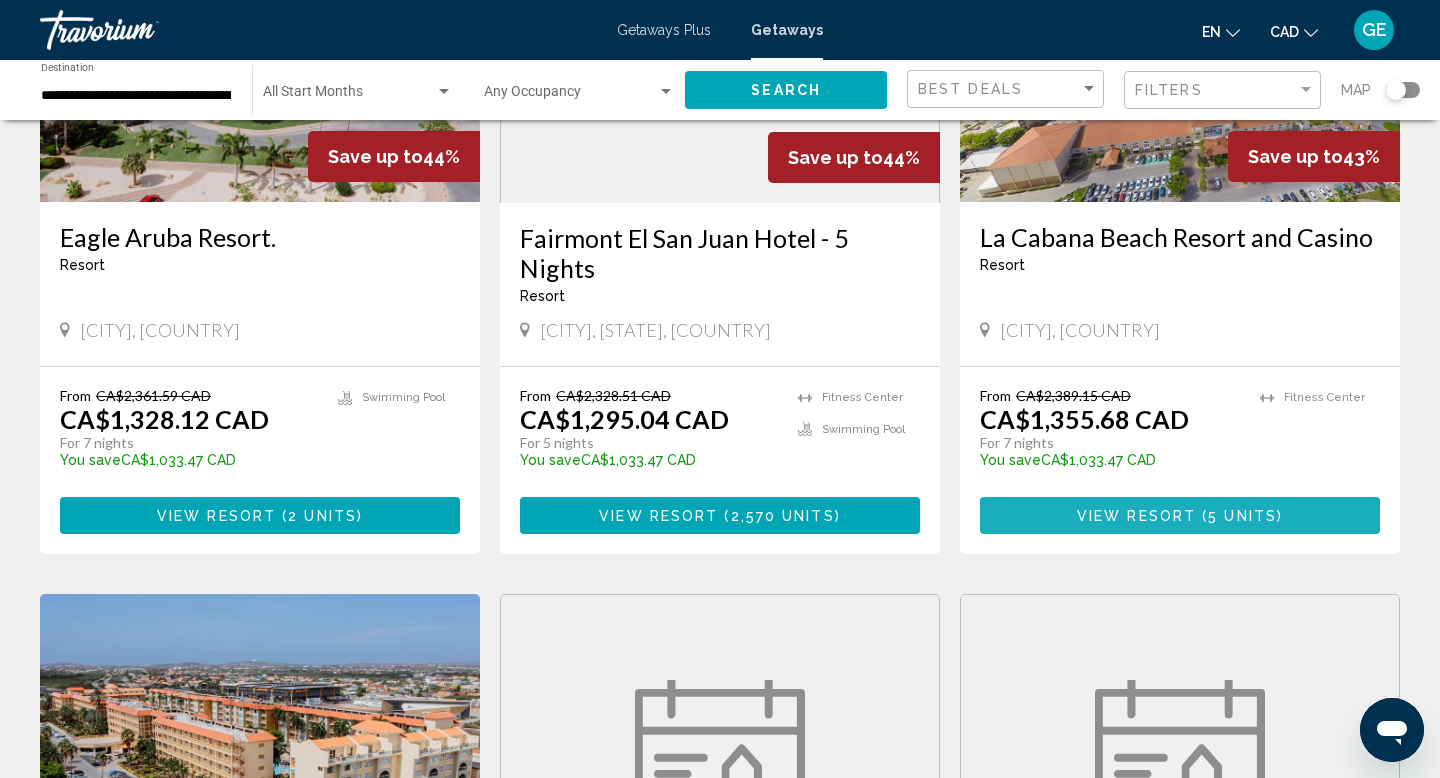 click on "View Resort" at bounding box center (1136, 516) 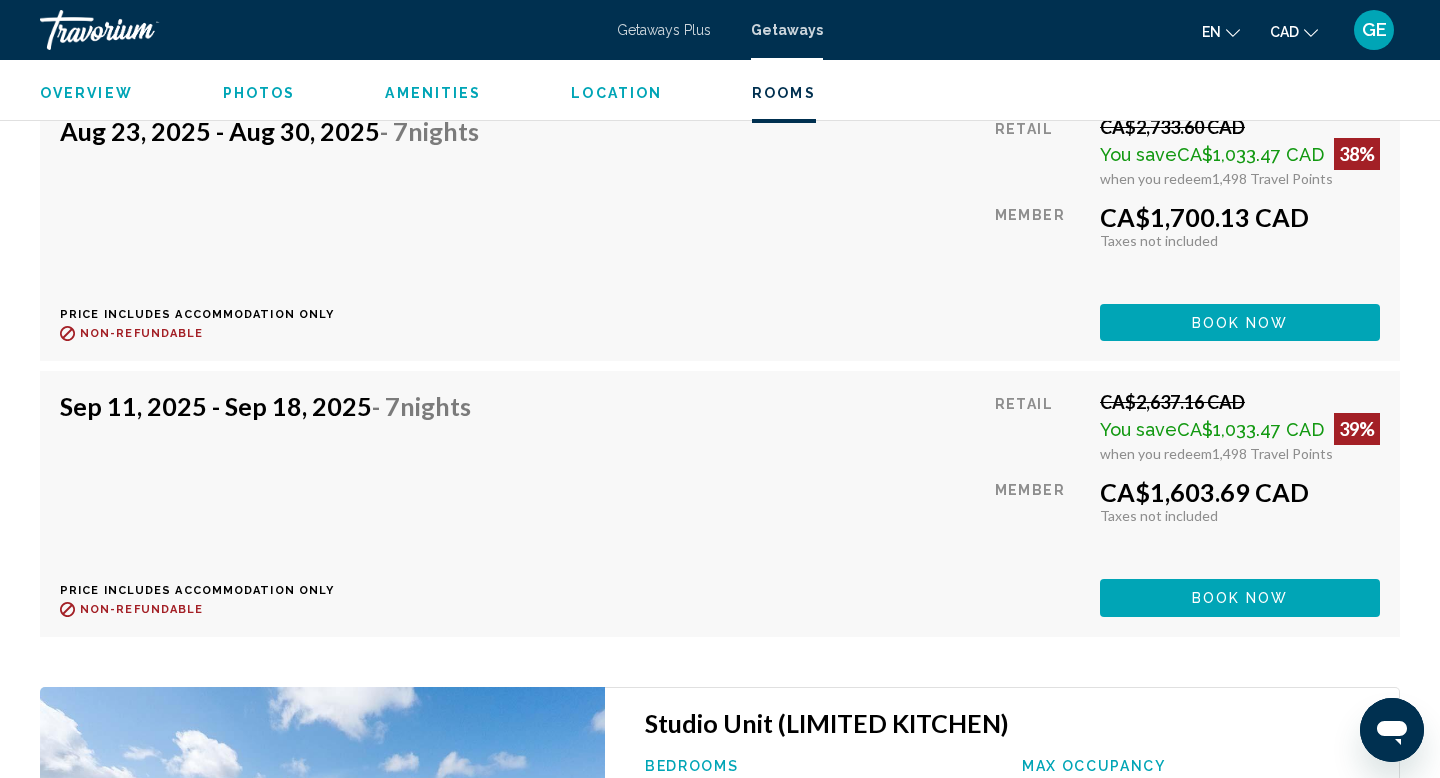 scroll, scrollTop: 4784, scrollLeft: 0, axis: vertical 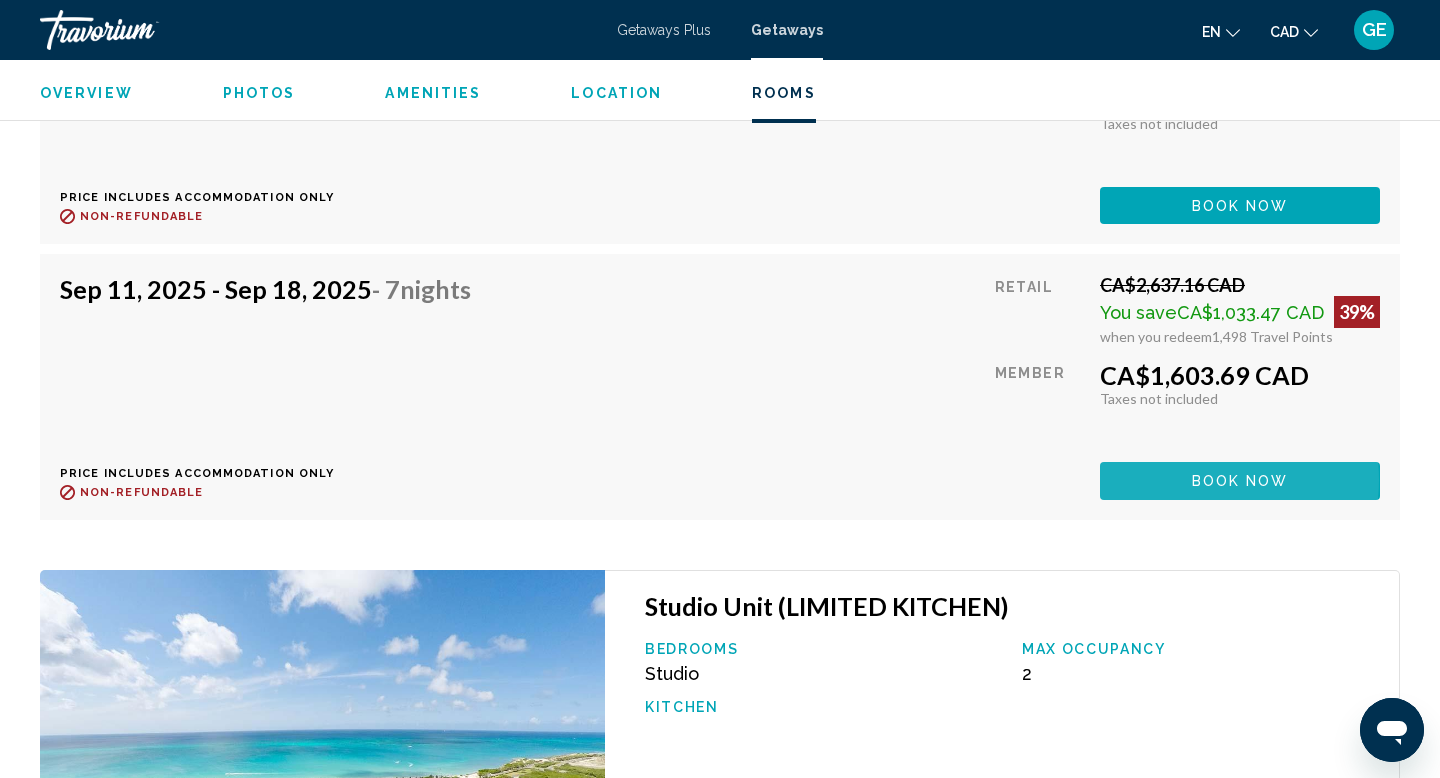 click on "Book now" at bounding box center (1240, 482) 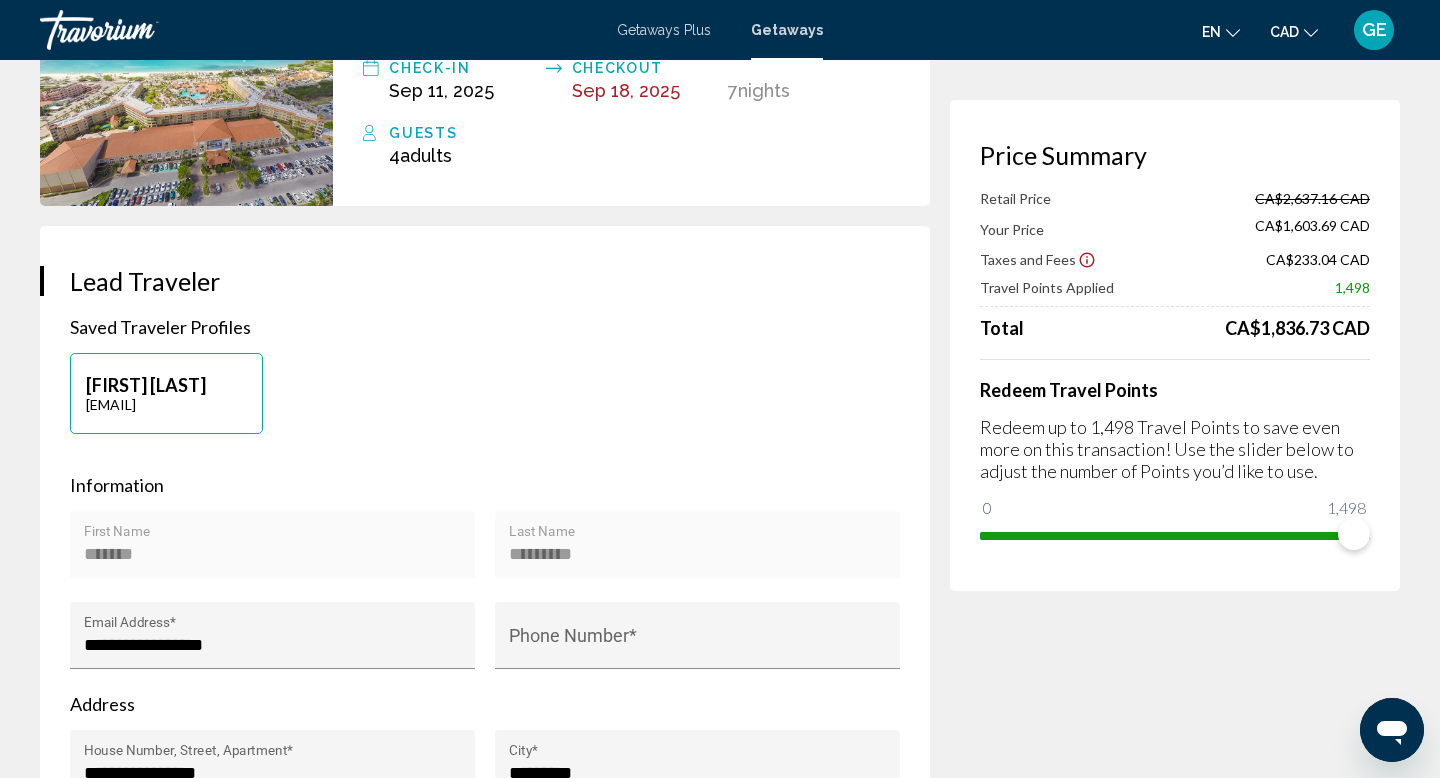 scroll, scrollTop: 226, scrollLeft: 0, axis: vertical 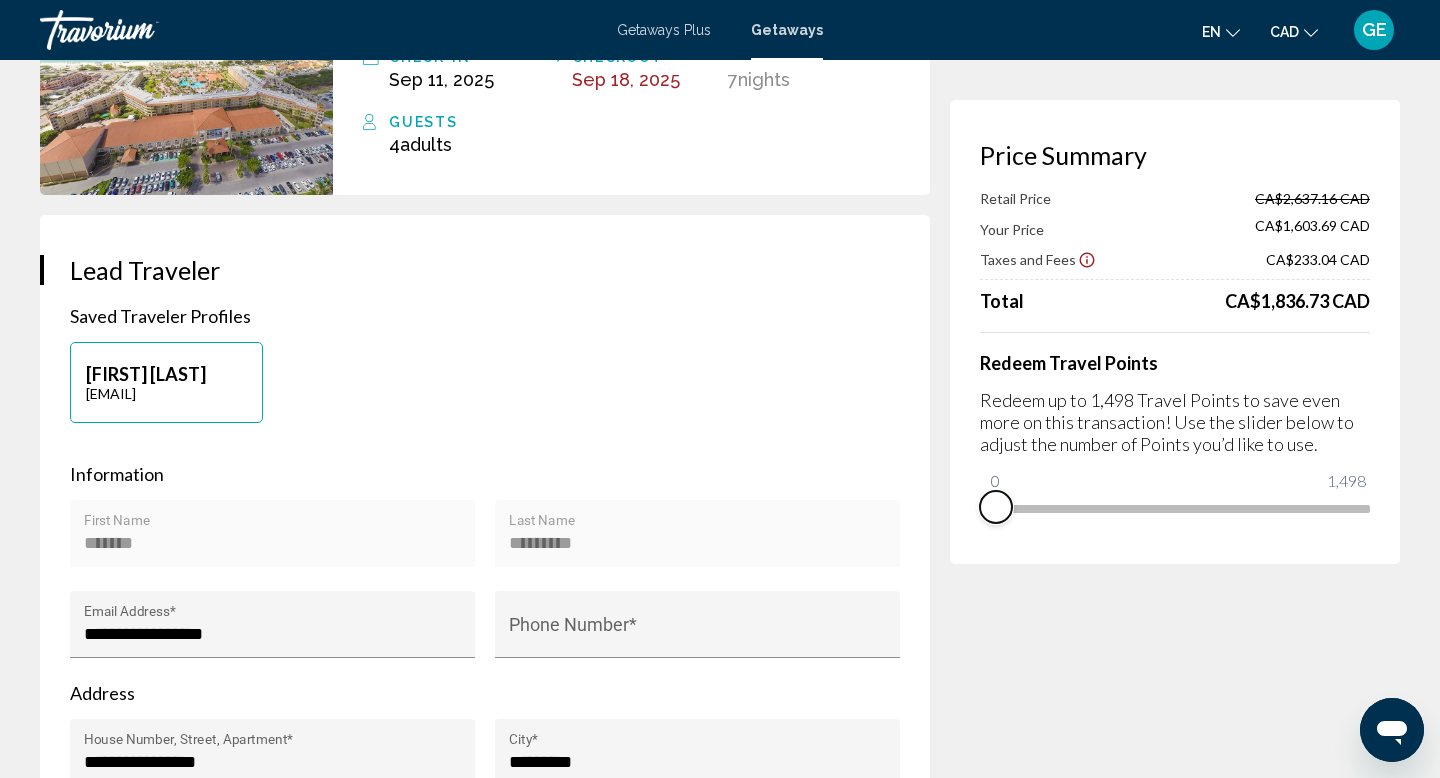 drag, startPoint x: 1352, startPoint y: 541, endPoint x: 957, endPoint y: 544, distance: 395.01138 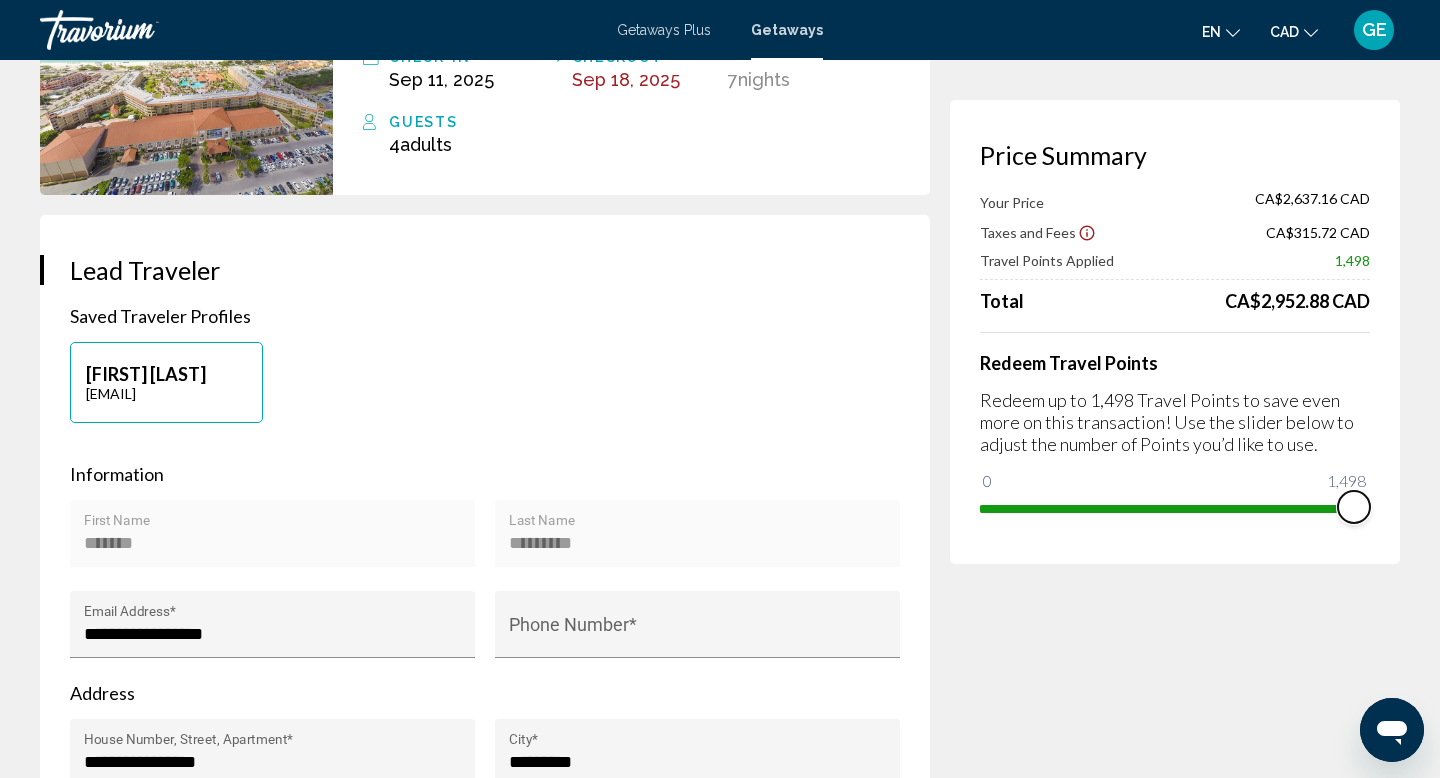 drag, startPoint x: 986, startPoint y: 480, endPoint x: 1397, endPoint y: 499, distance: 411.43893 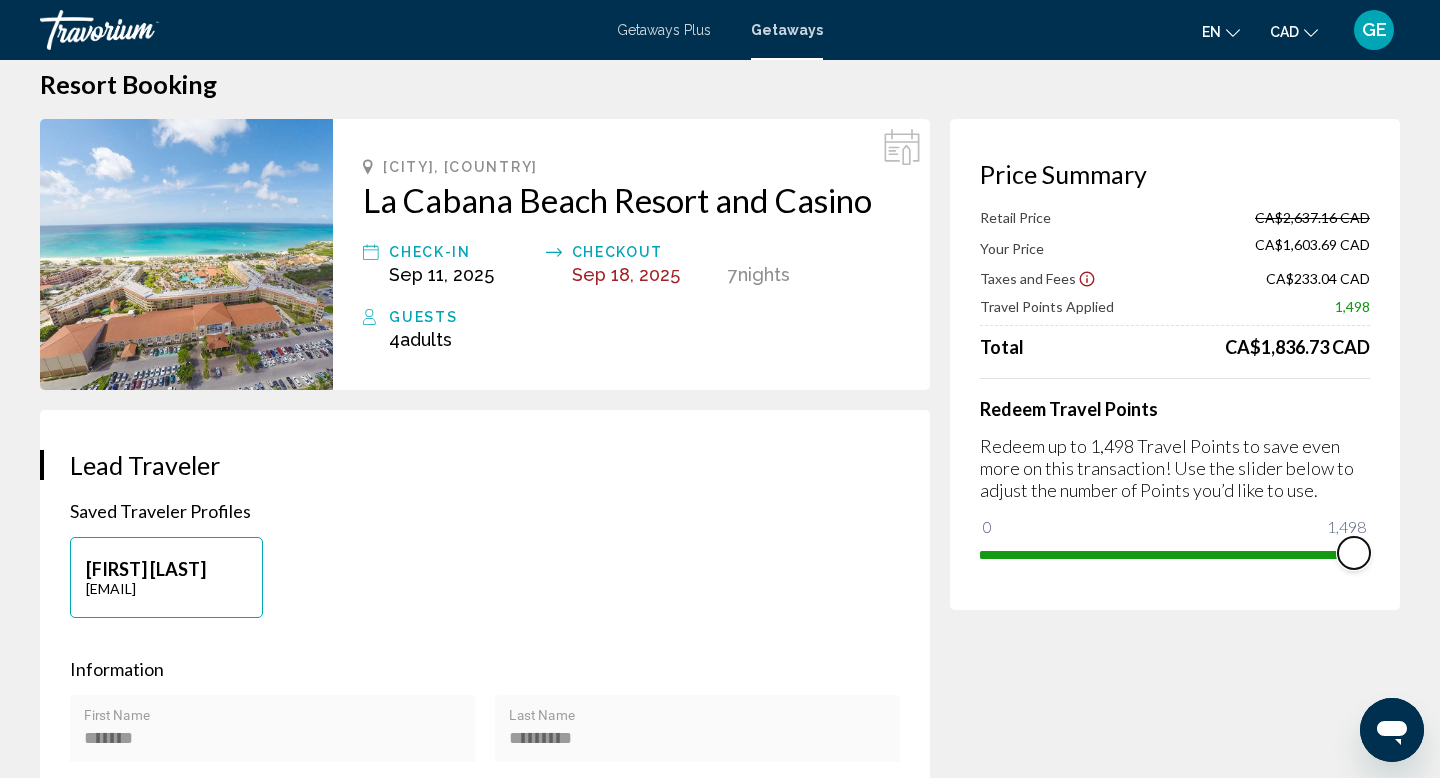 scroll, scrollTop: 0, scrollLeft: 0, axis: both 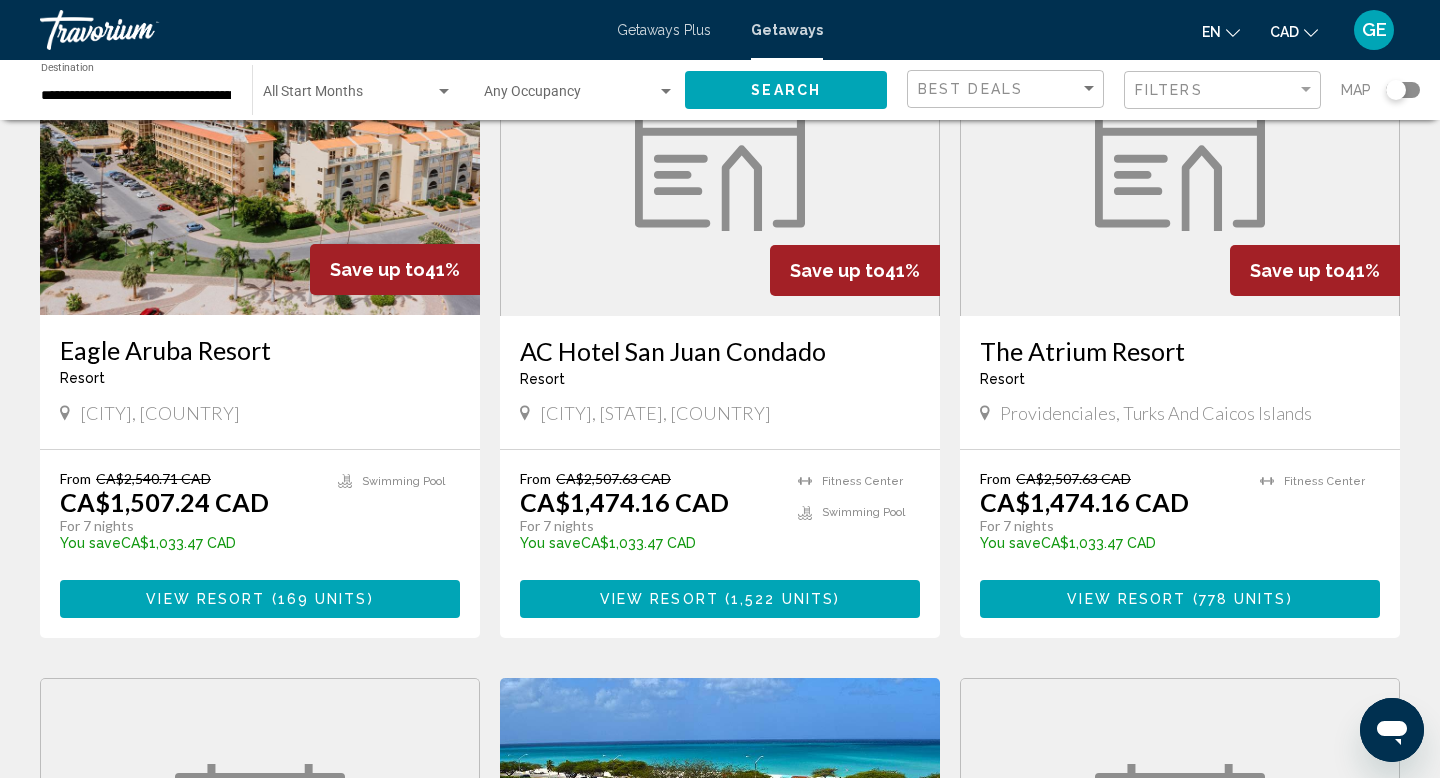 click on "View Resort    ( 778 units )" at bounding box center (1180, 598) 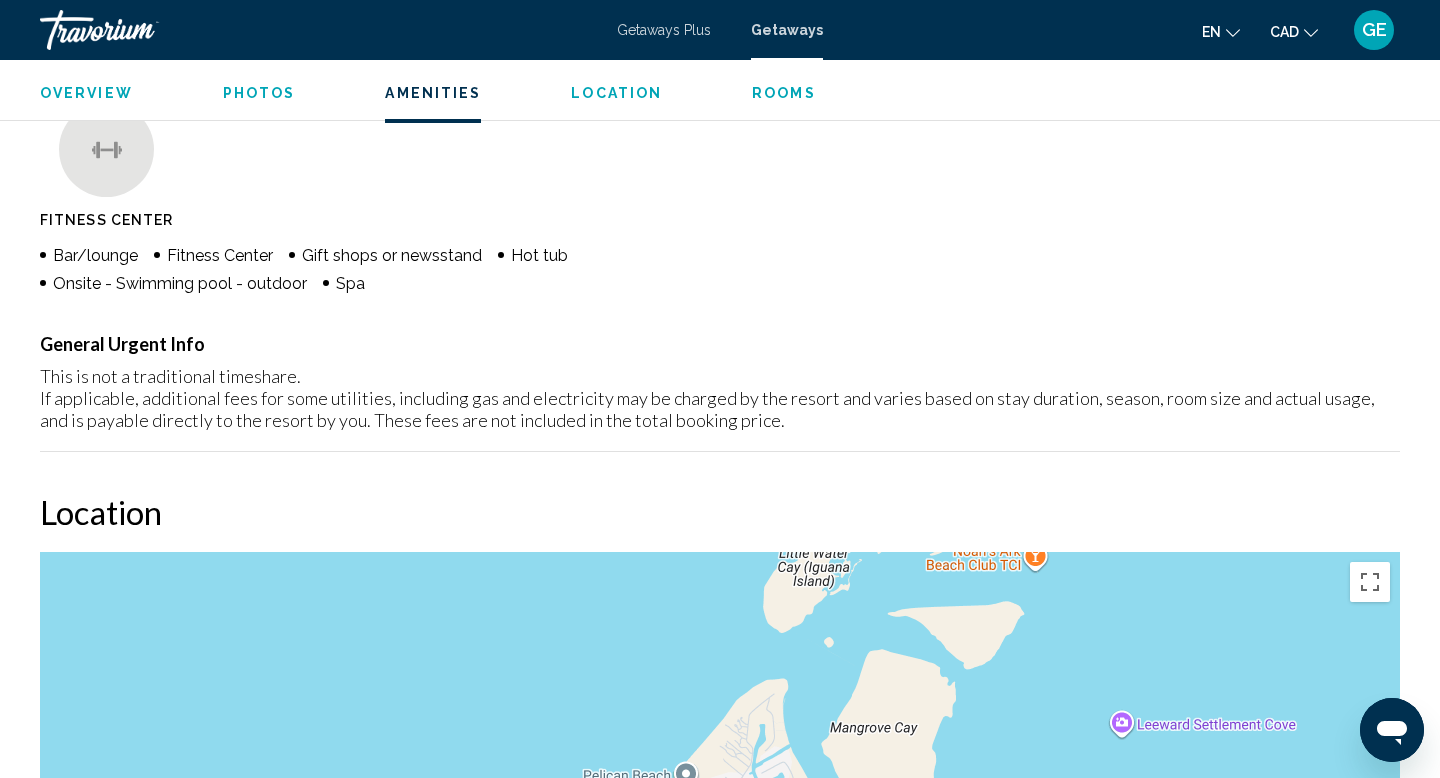 scroll, scrollTop: 1263, scrollLeft: 0, axis: vertical 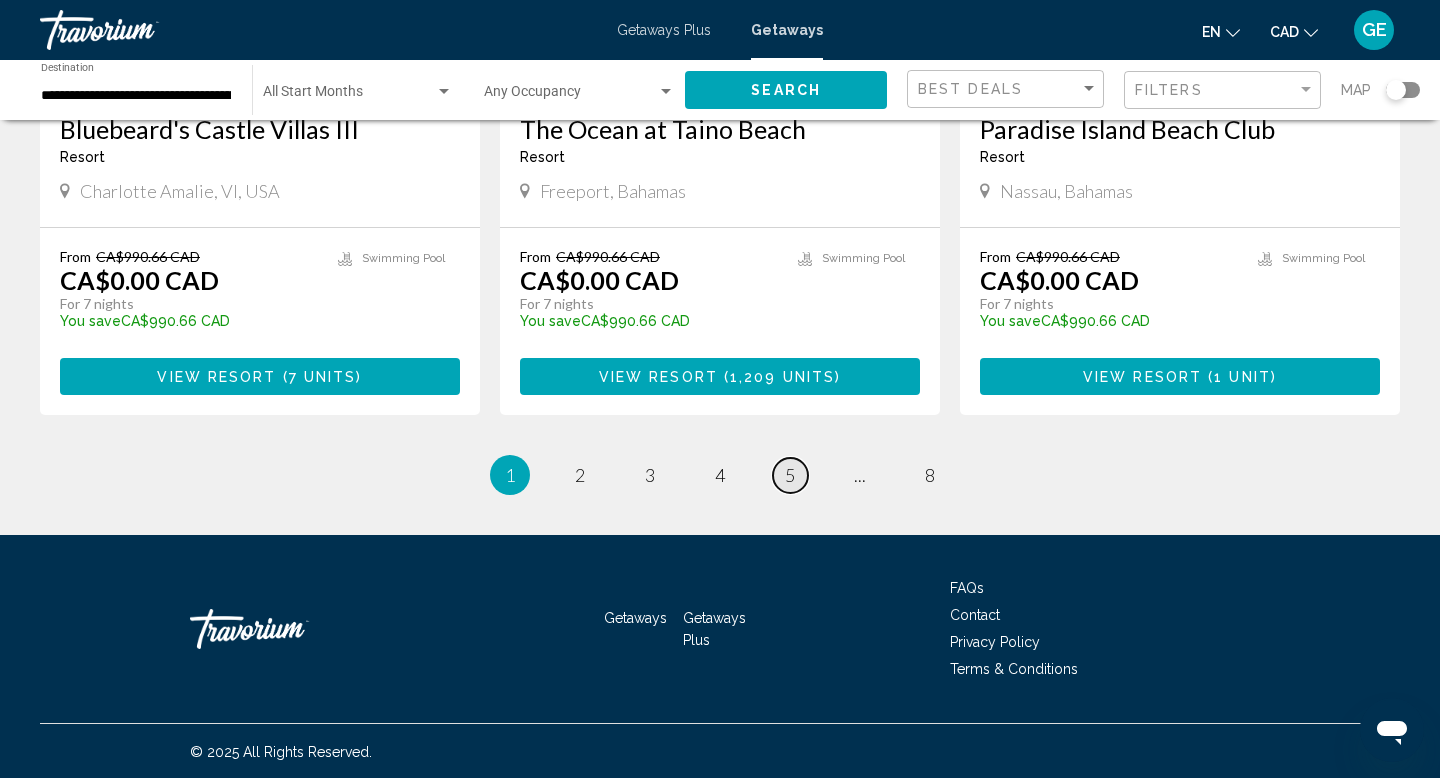 click on "page  5" at bounding box center [790, 475] 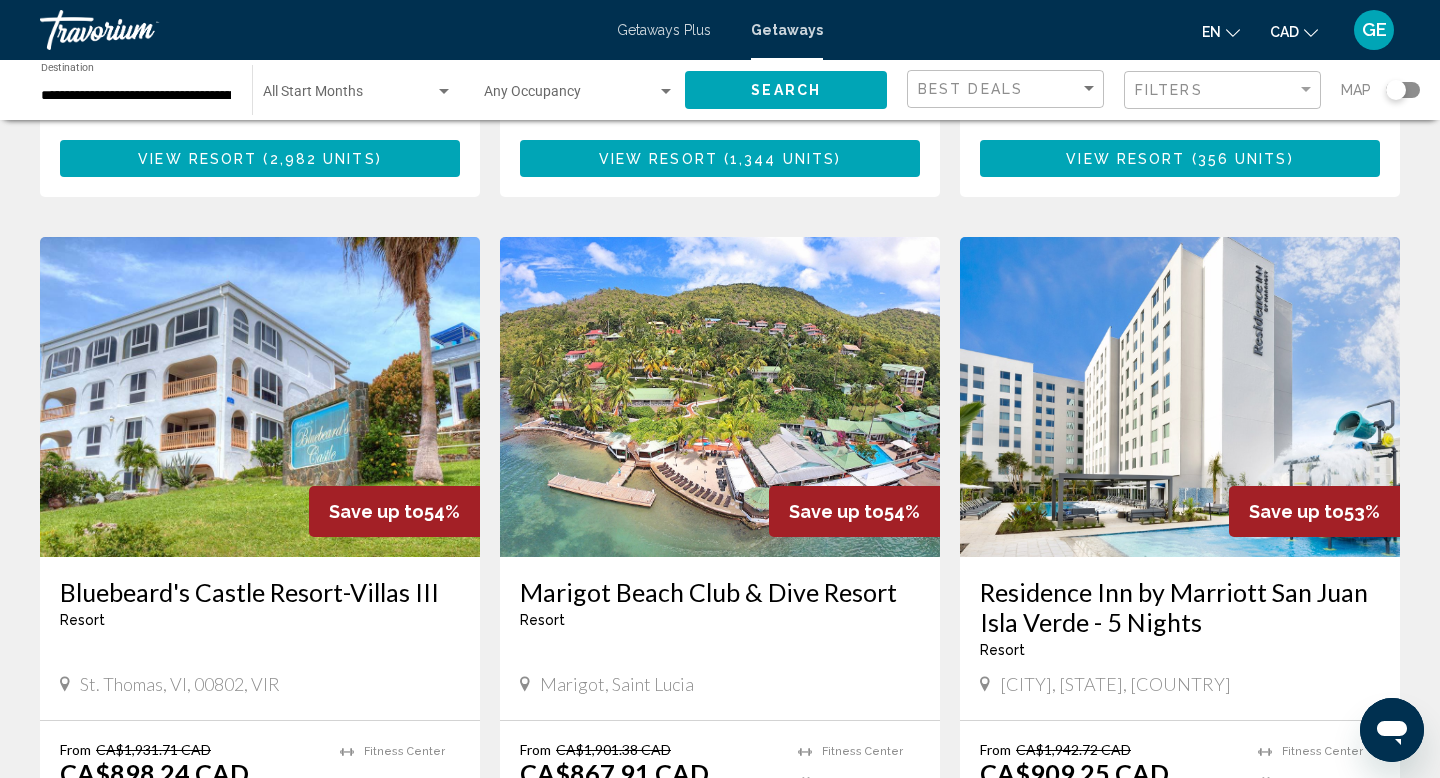 scroll, scrollTop: 2571, scrollLeft: 0, axis: vertical 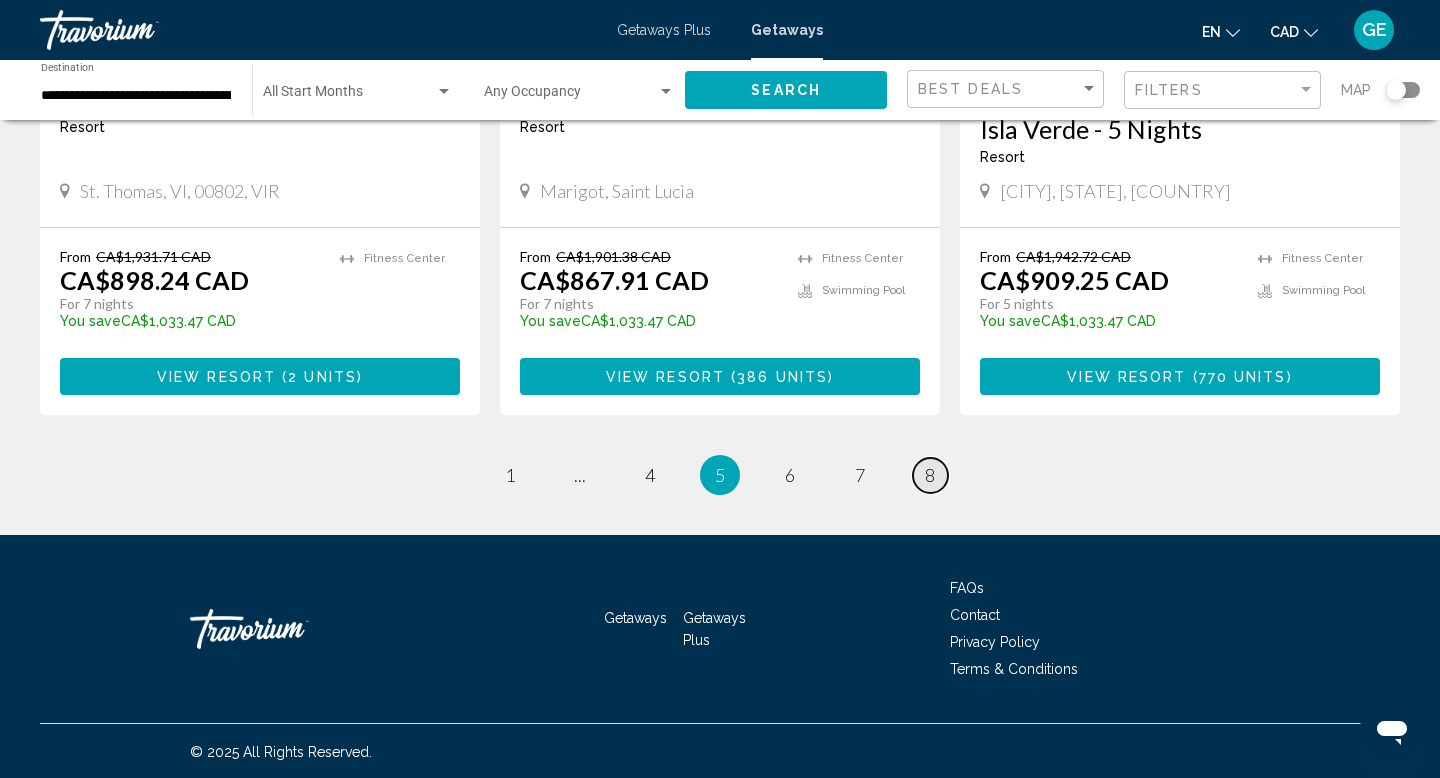 click on "8" at bounding box center (930, 475) 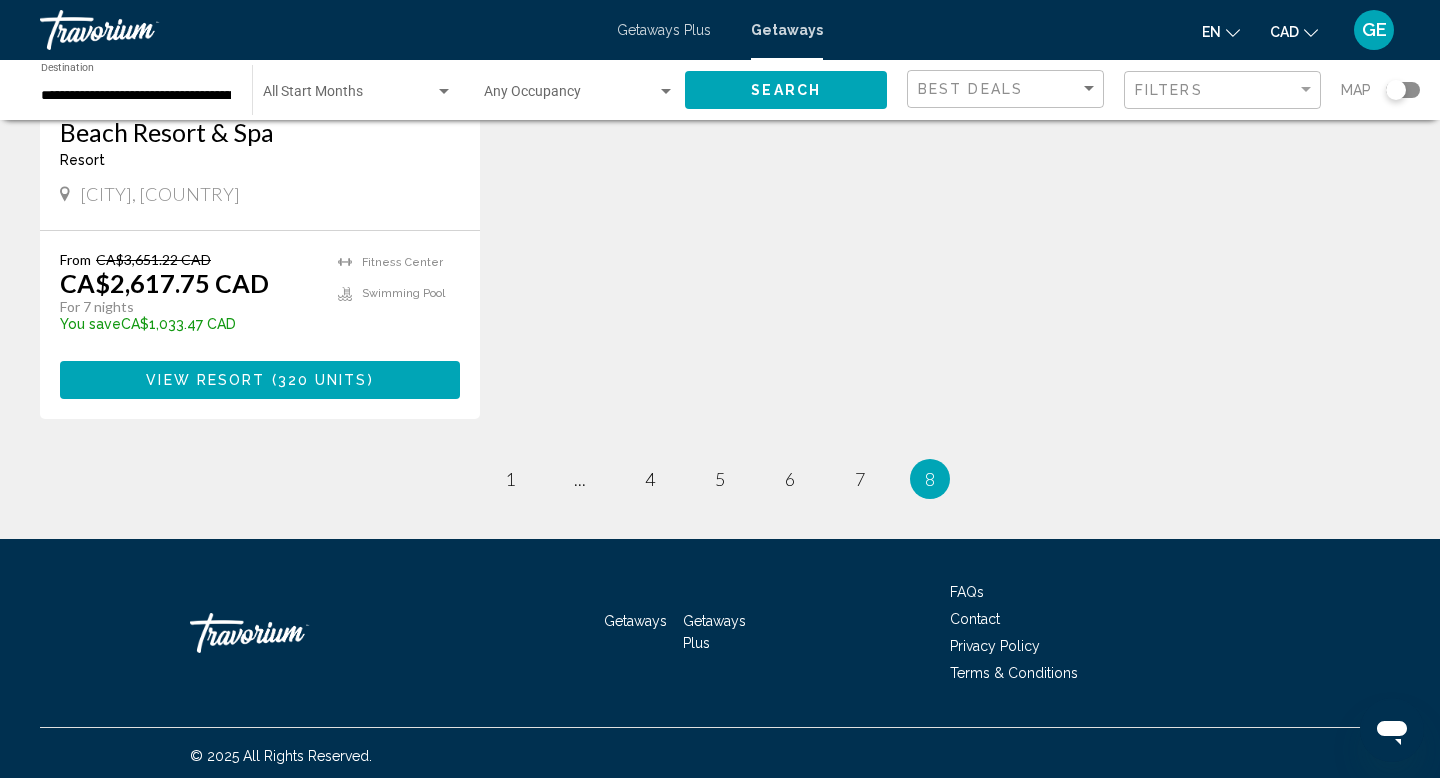 scroll, scrollTop: 1178, scrollLeft: 0, axis: vertical 